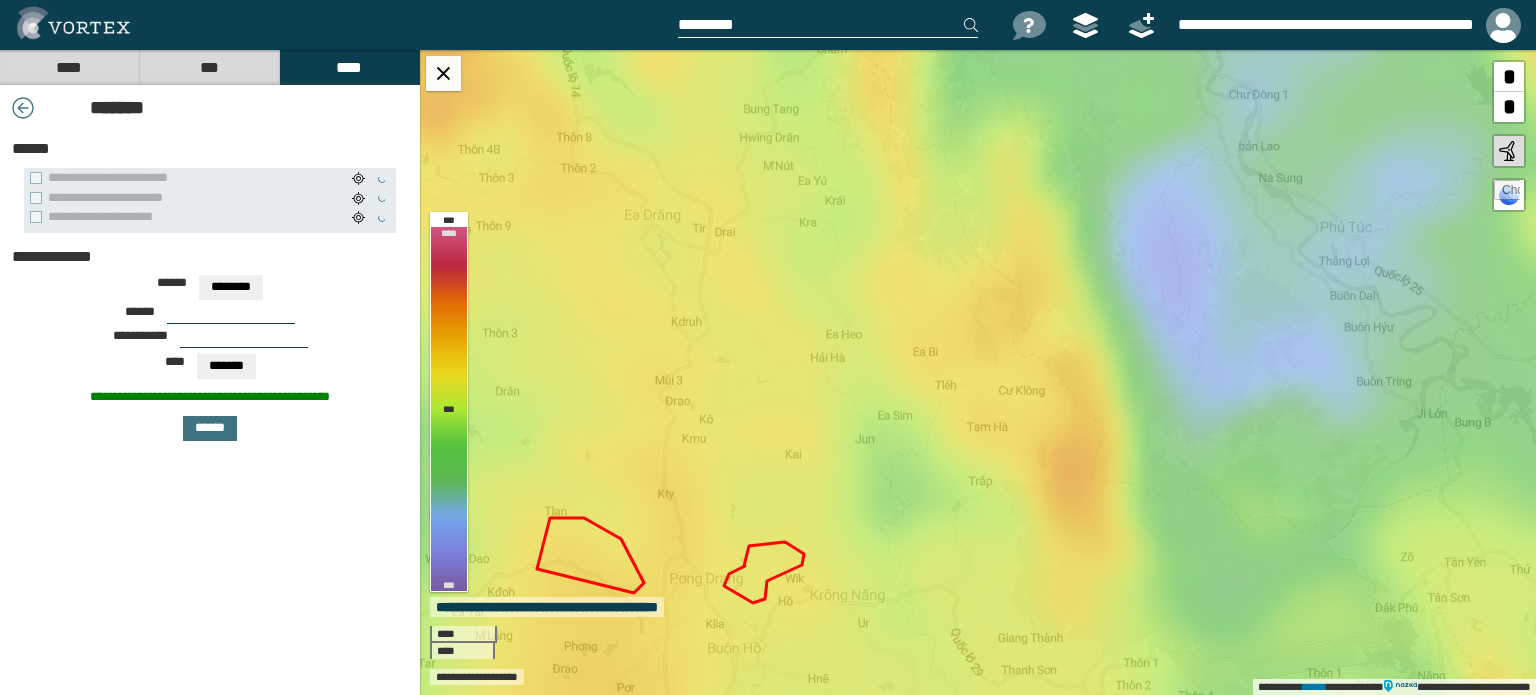 select on "**" 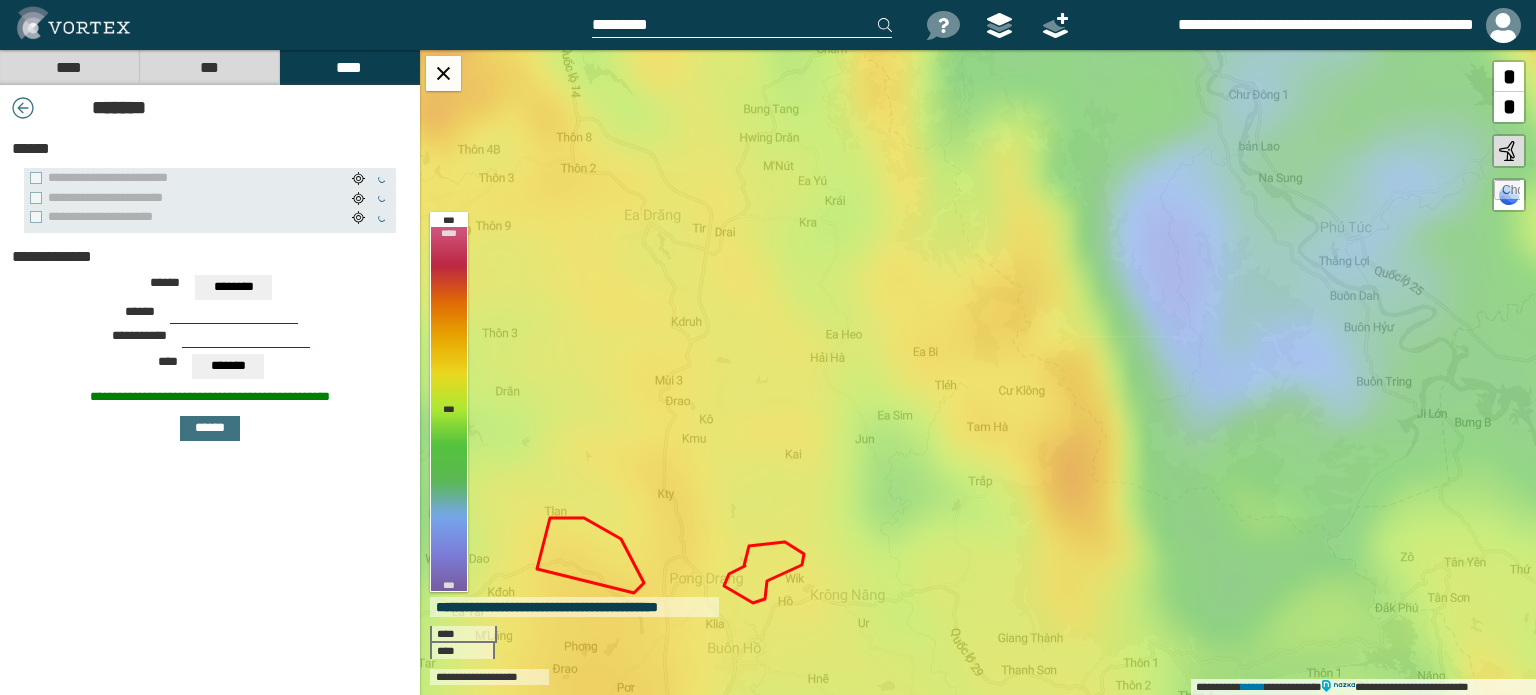scroll, scrollTop: 0, scrollLeft: 0, axis: both 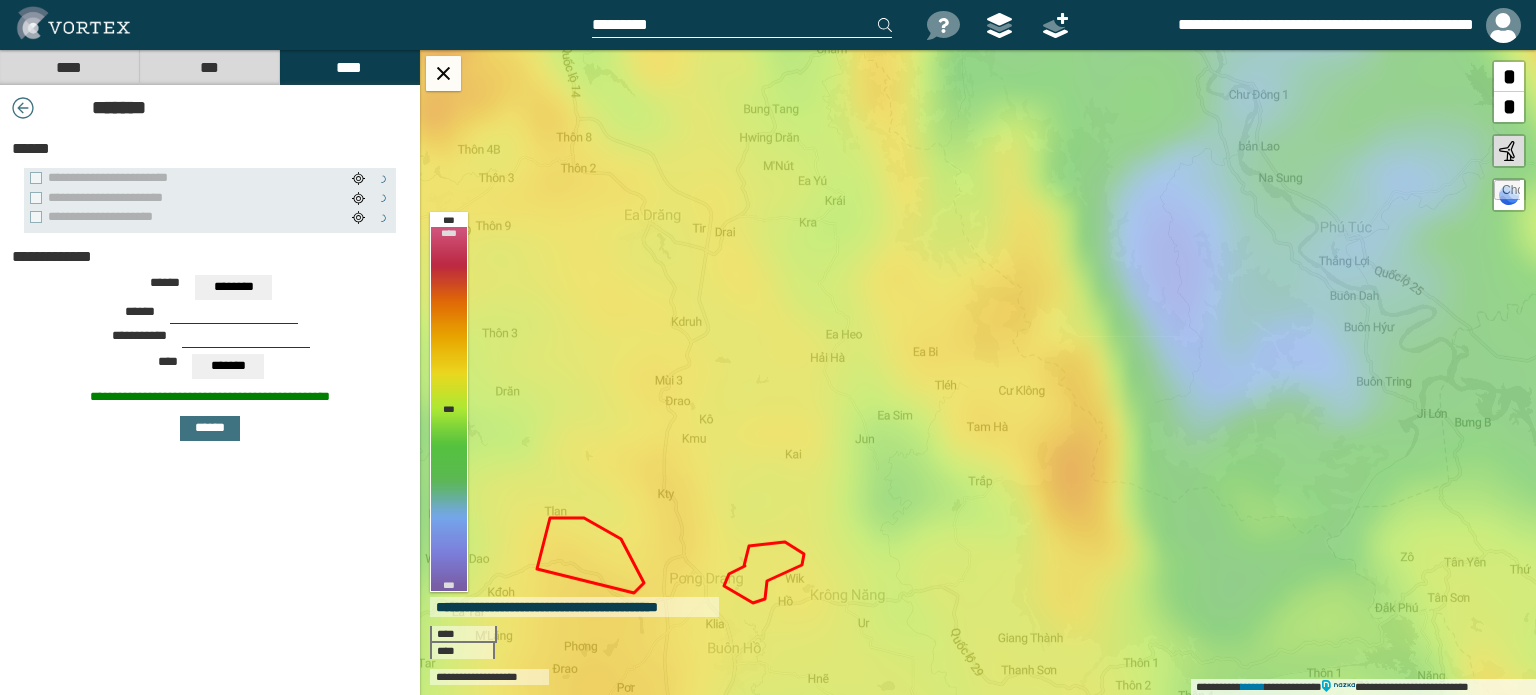 click on "**********" at bounding box center (1283, 25) 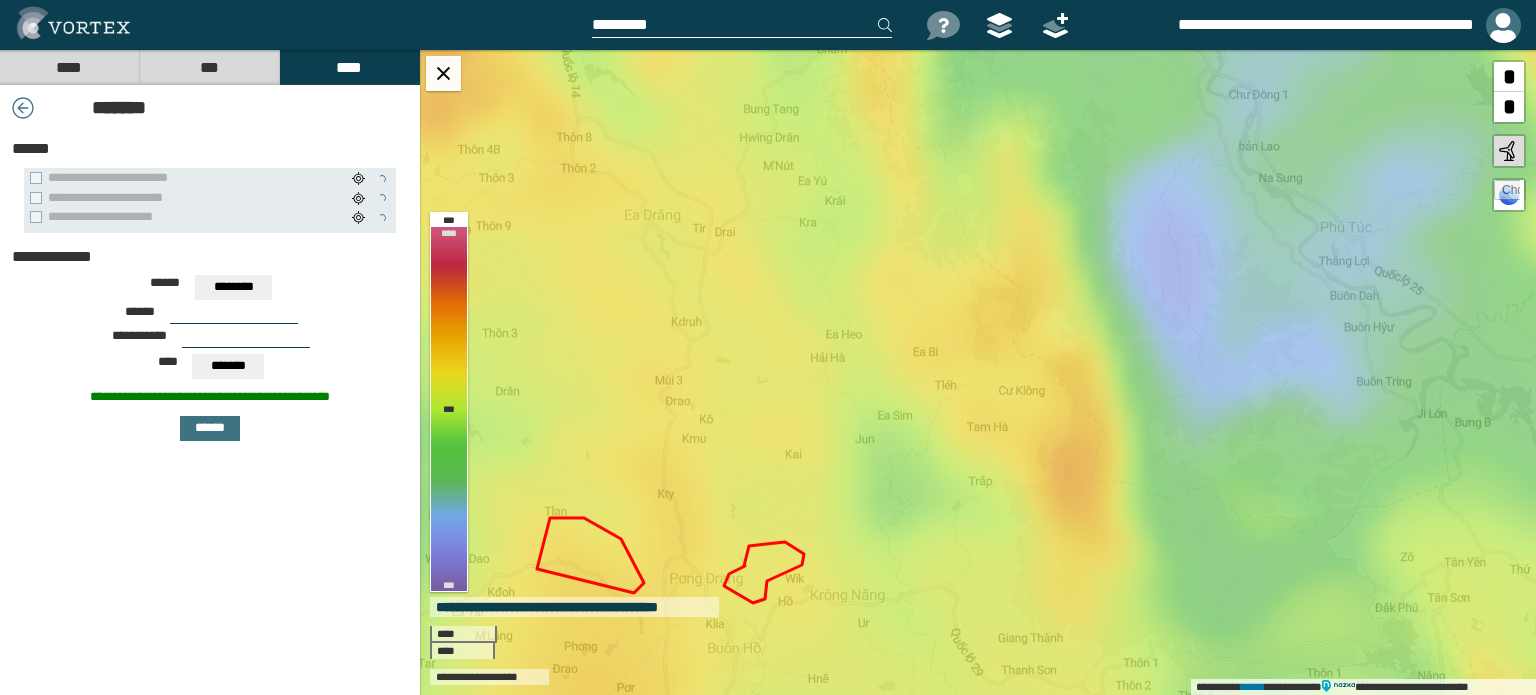 click at bounding box center (1503, 25) 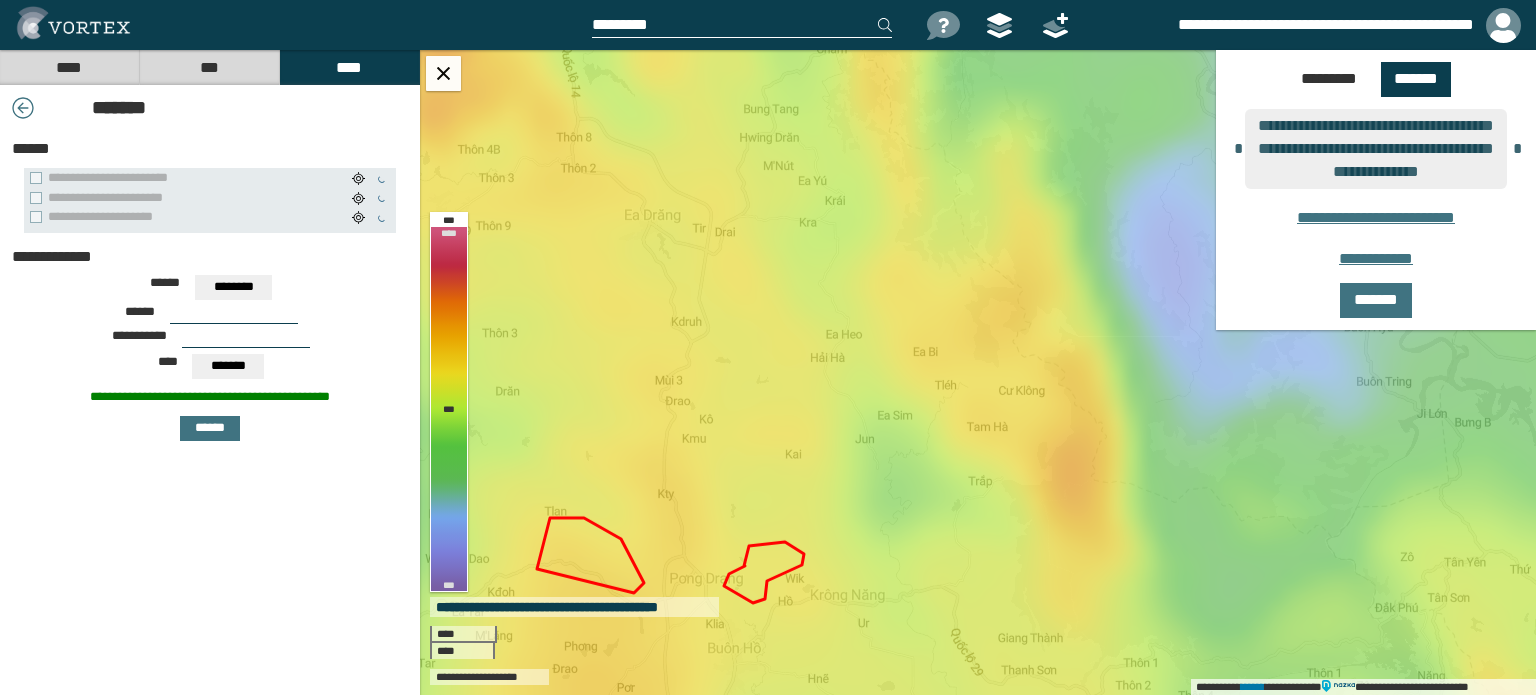 click on "**********" at bounding box center (1283, 25) 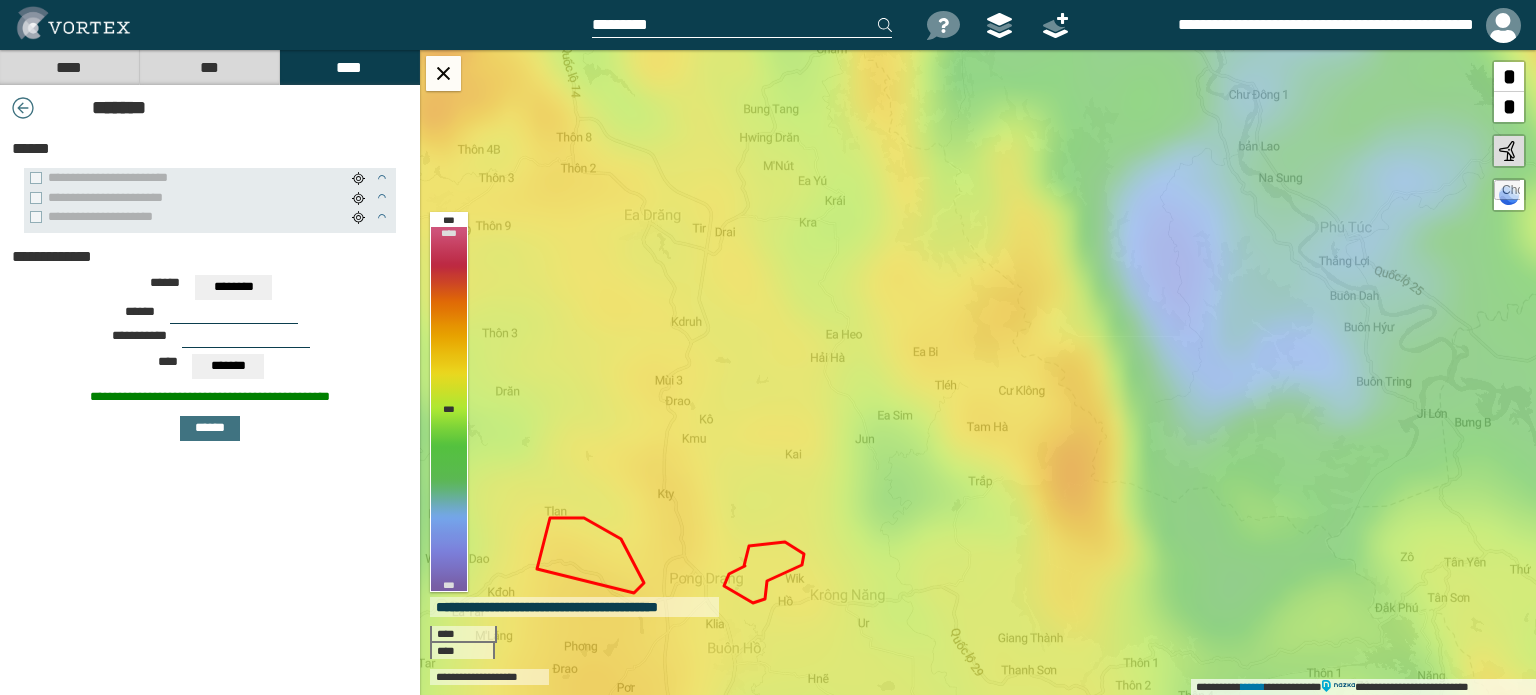 click on "**********" at bounding box center (1283, 25) 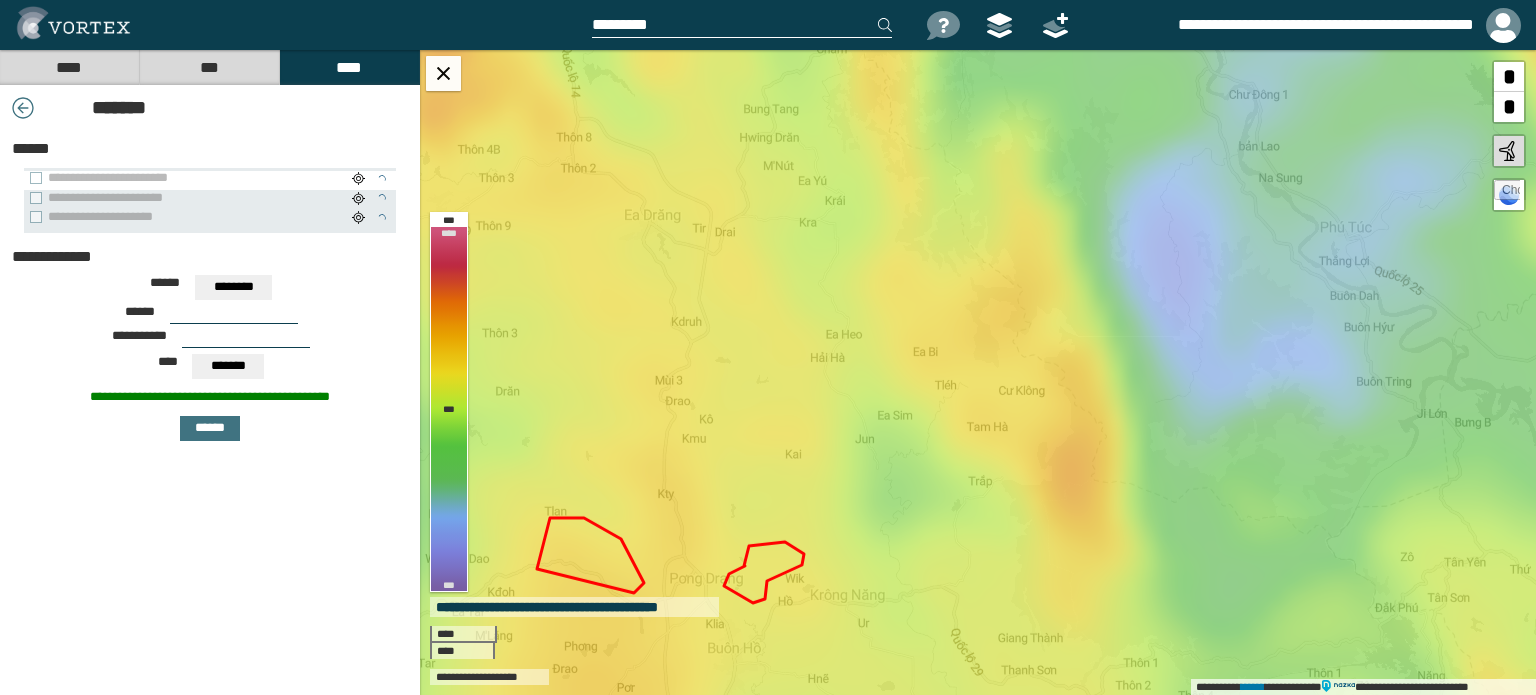 click at bounding box center [382, 179] 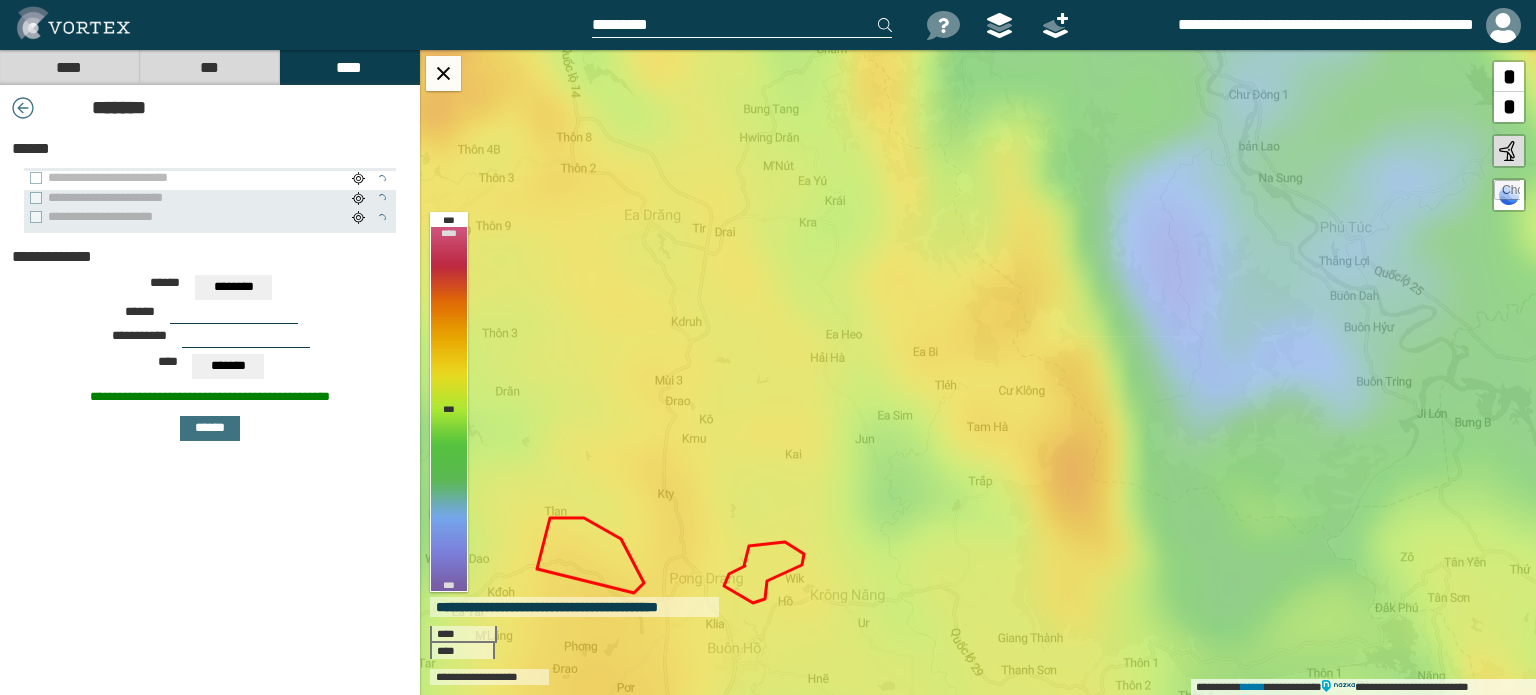click on "**********" at bounding box center [188, 178] 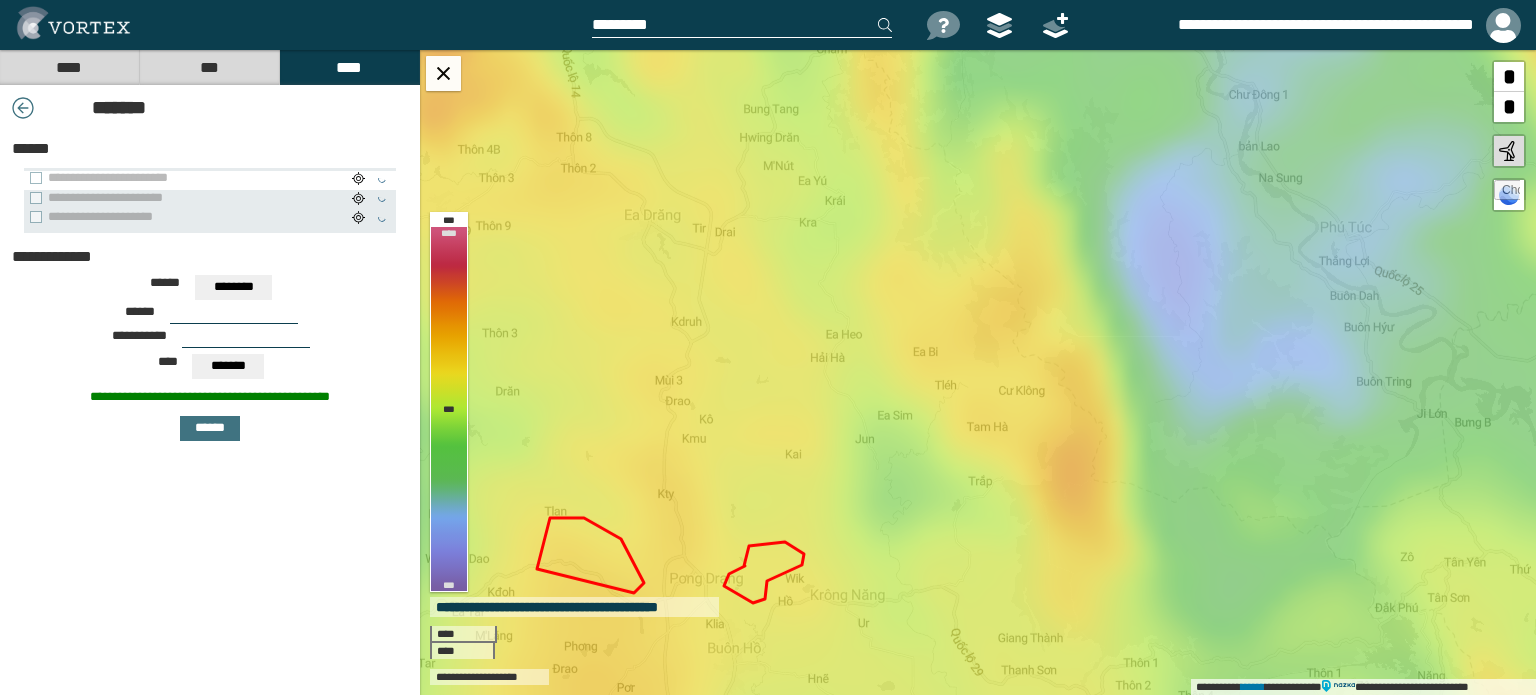 click on "**********" at bounding box center [188, 178] 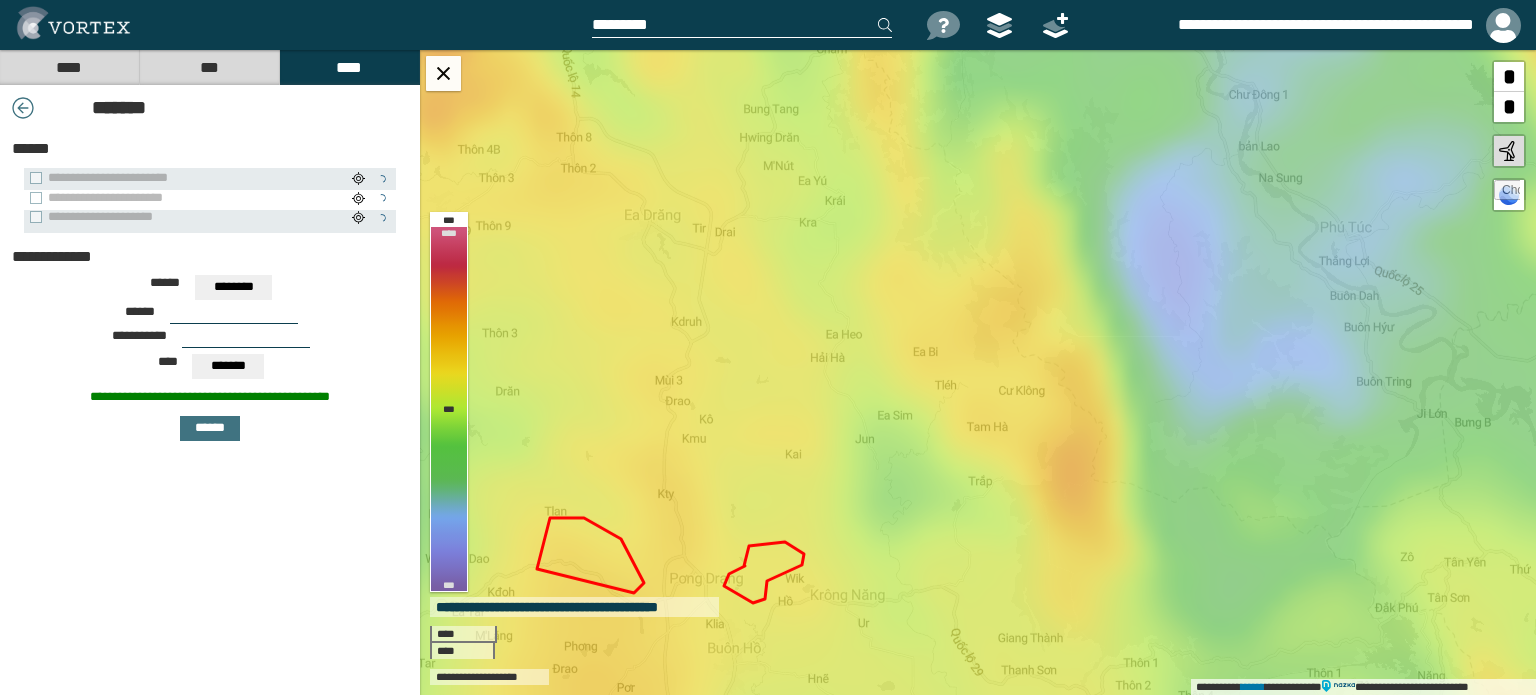 click on "**********" at bounding box center (188, 198) 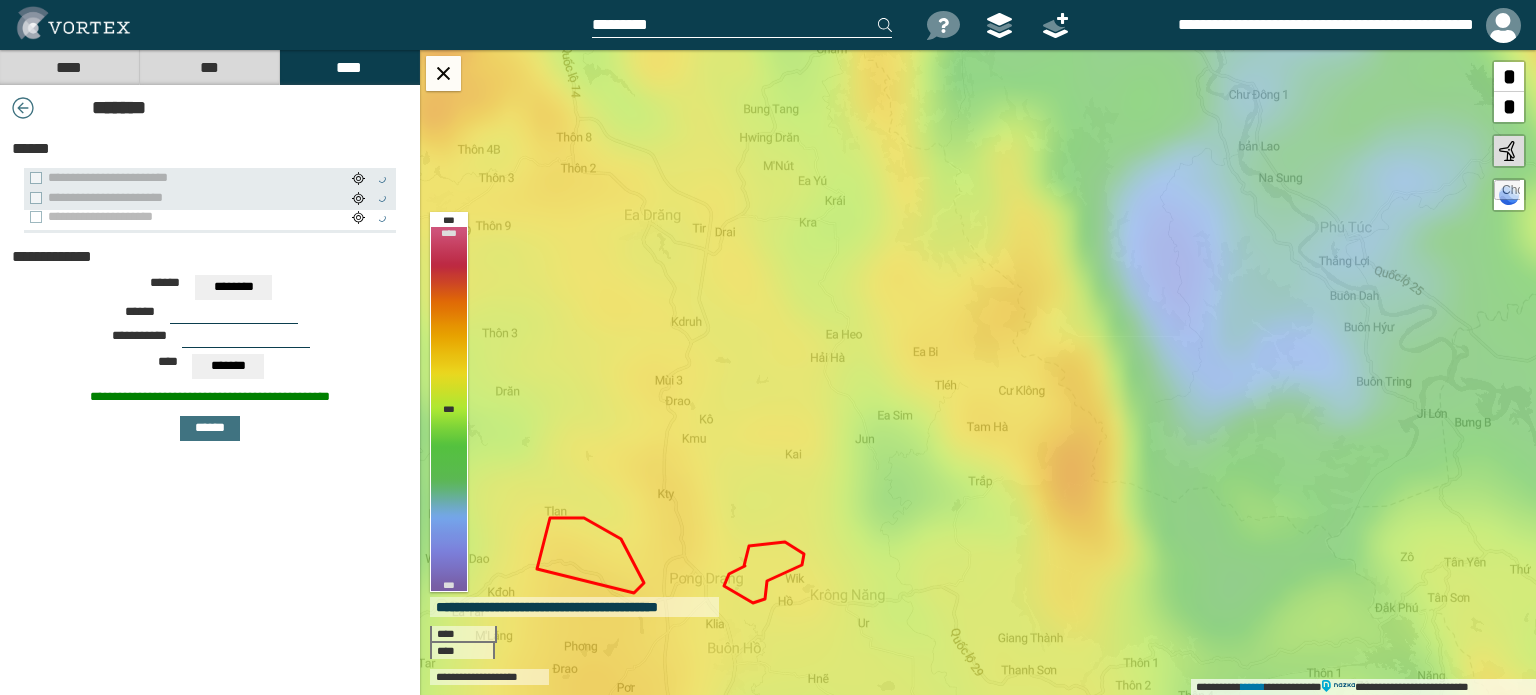drag, startPoint x: 37, startPoint y: 201, endPoint x: 40, endPoint y: 213, distance: 12.369317 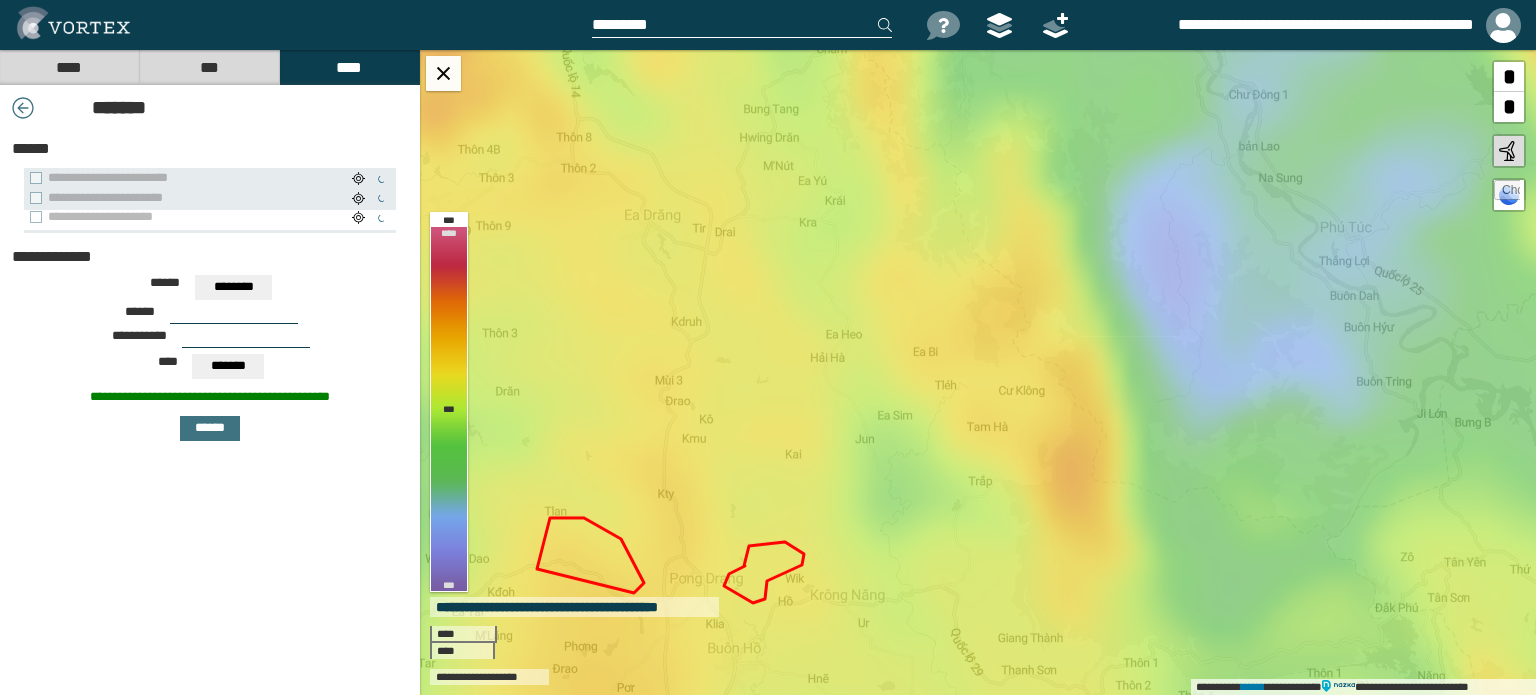 click on "**********" at bounding box center (188, 198) 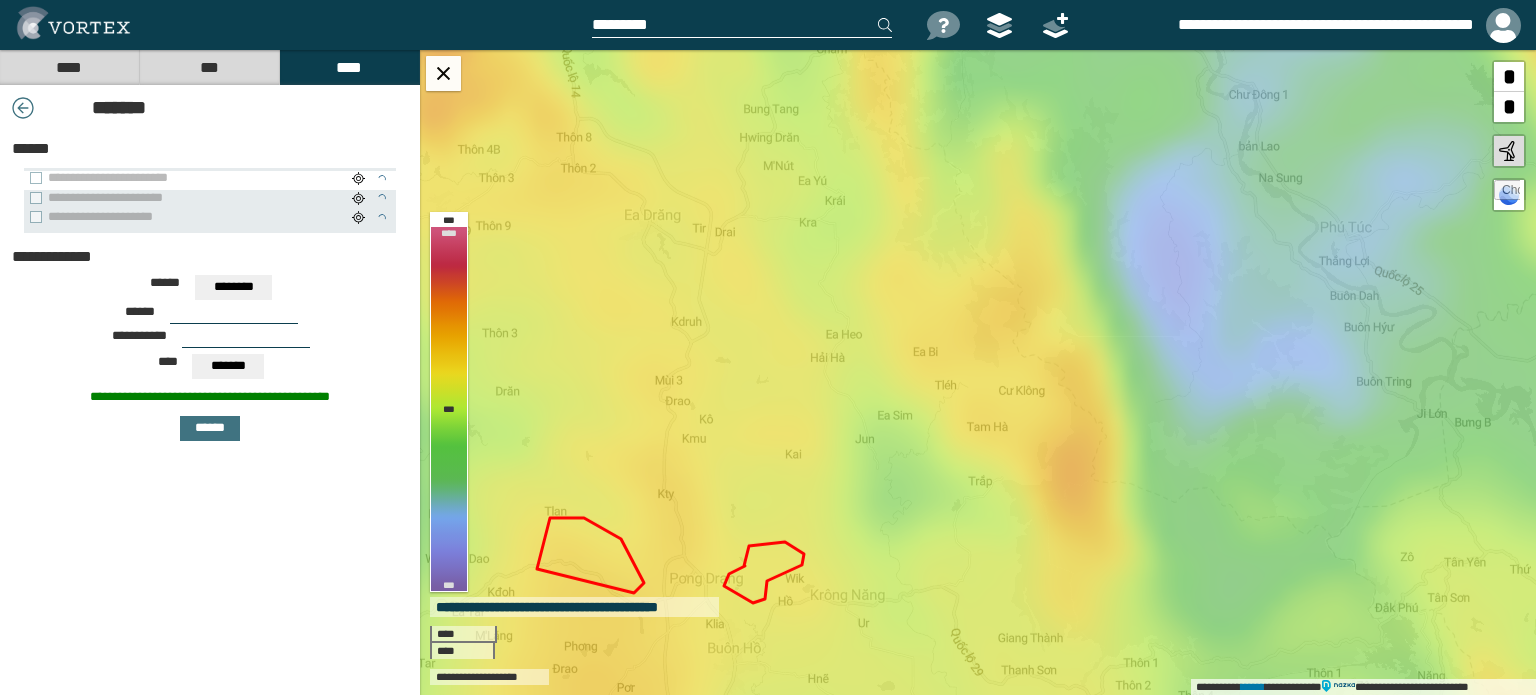 drag, startPoint x: 40, startPoint y: 214, endPoint x: 42, endPoint y: 179, distance: 35.057095 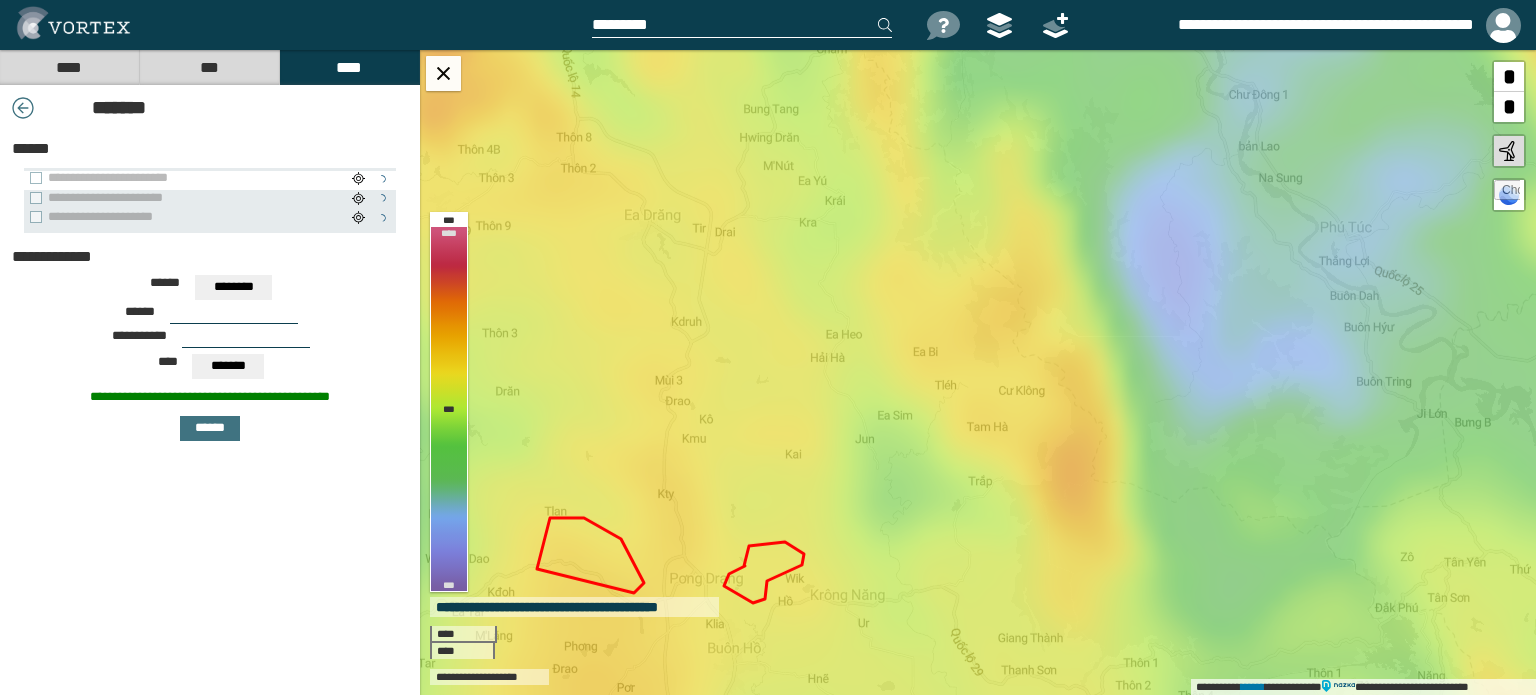 click on "**********" at bounding box center [188, 217] 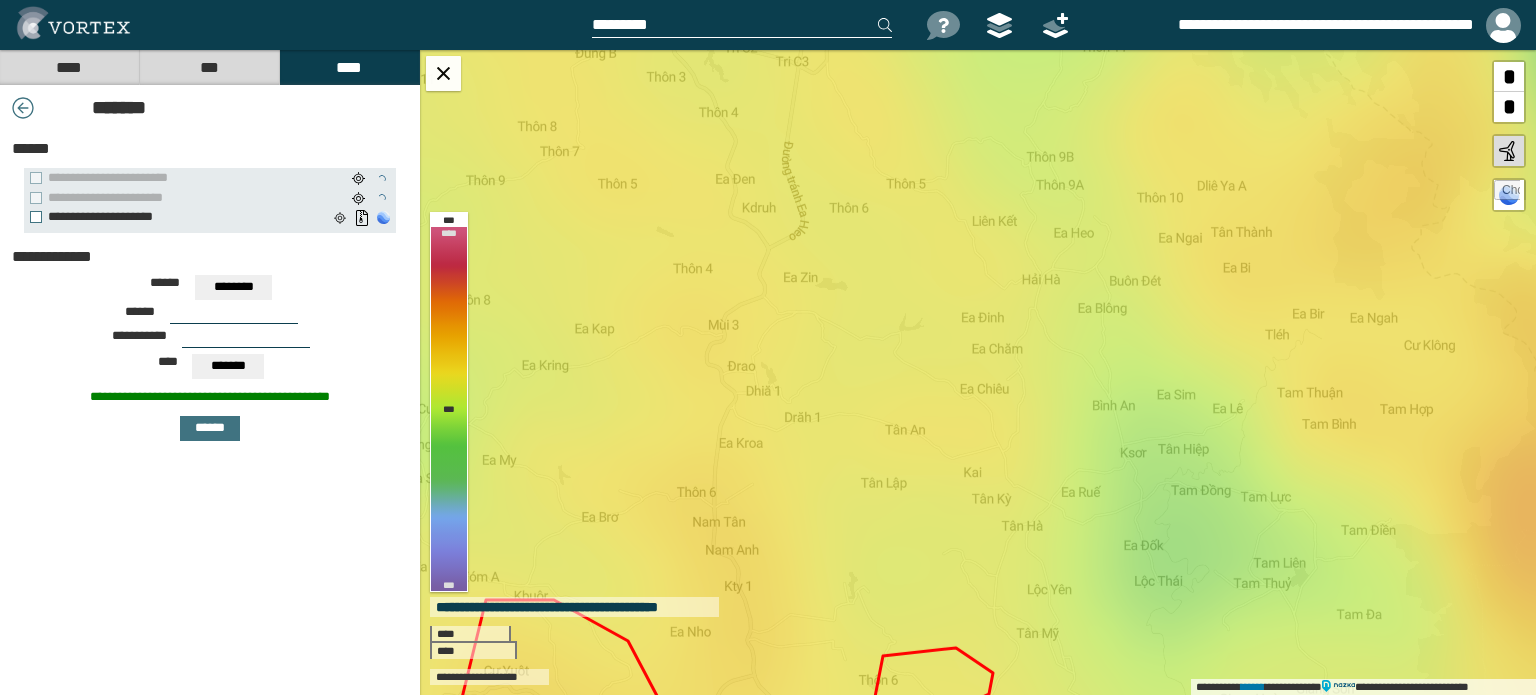 click at bounding box center [742, 25] 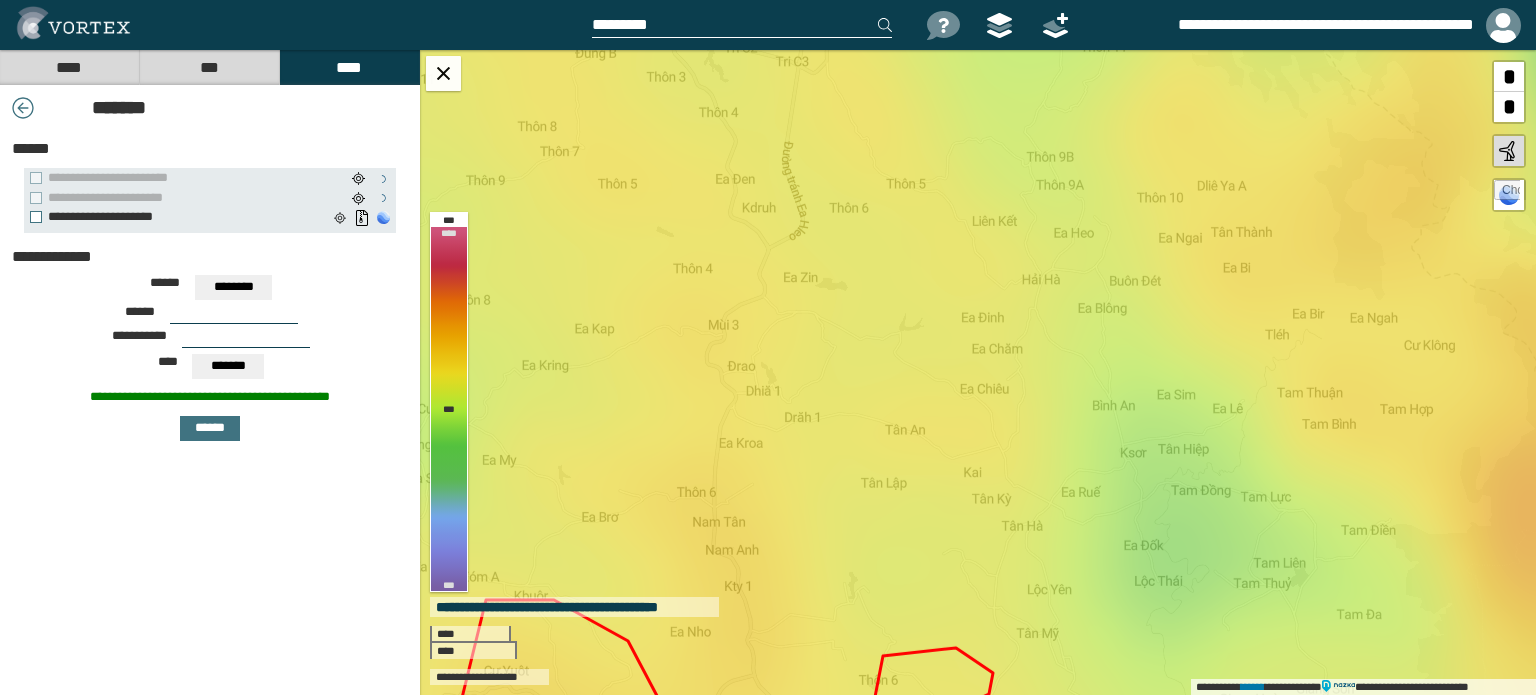 paste on "**********" 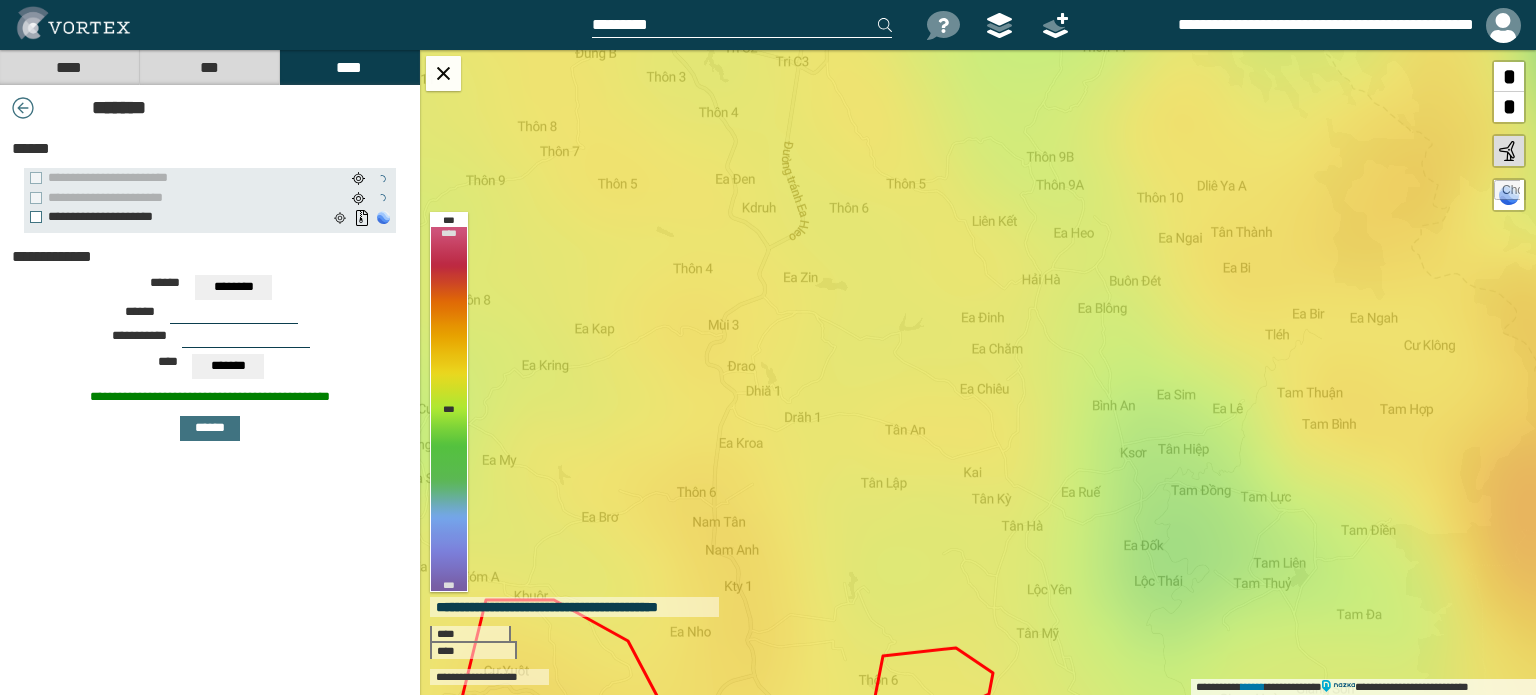 type on "**********" 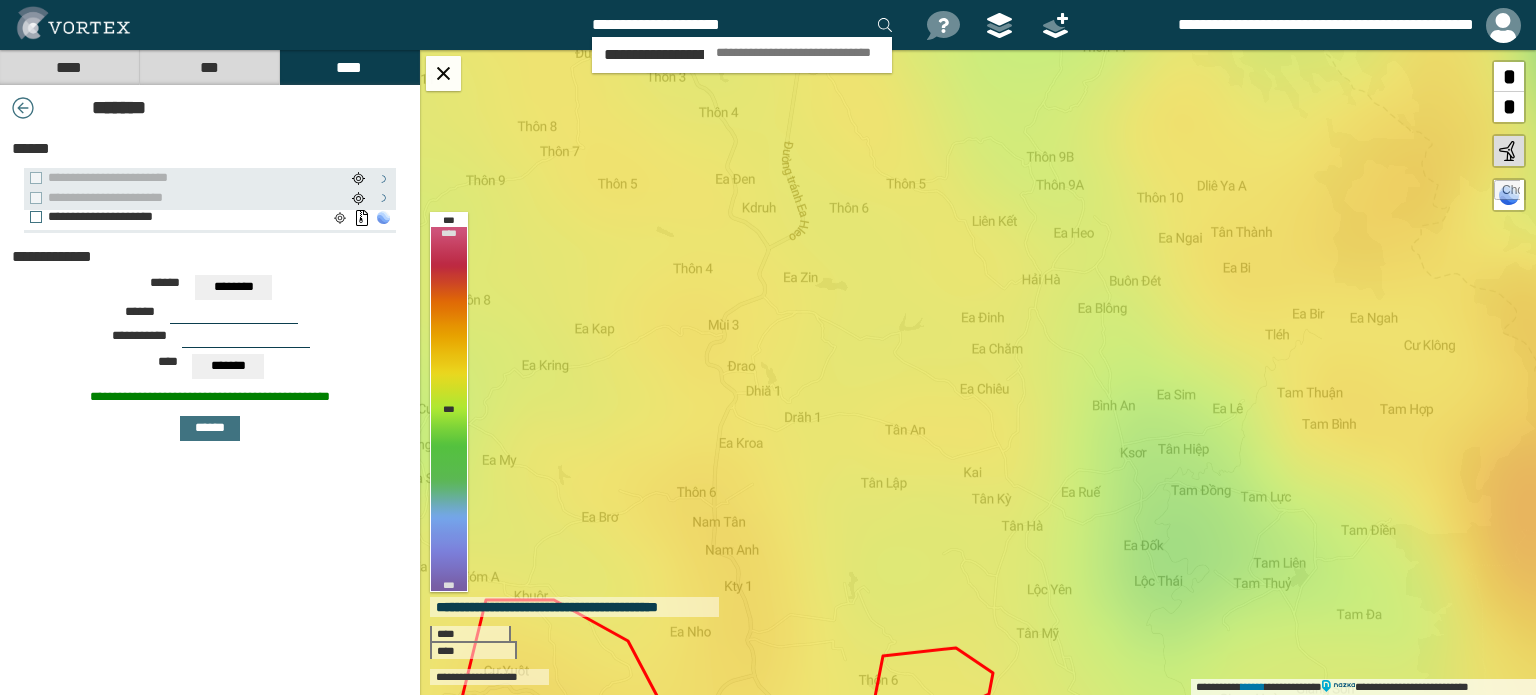 type 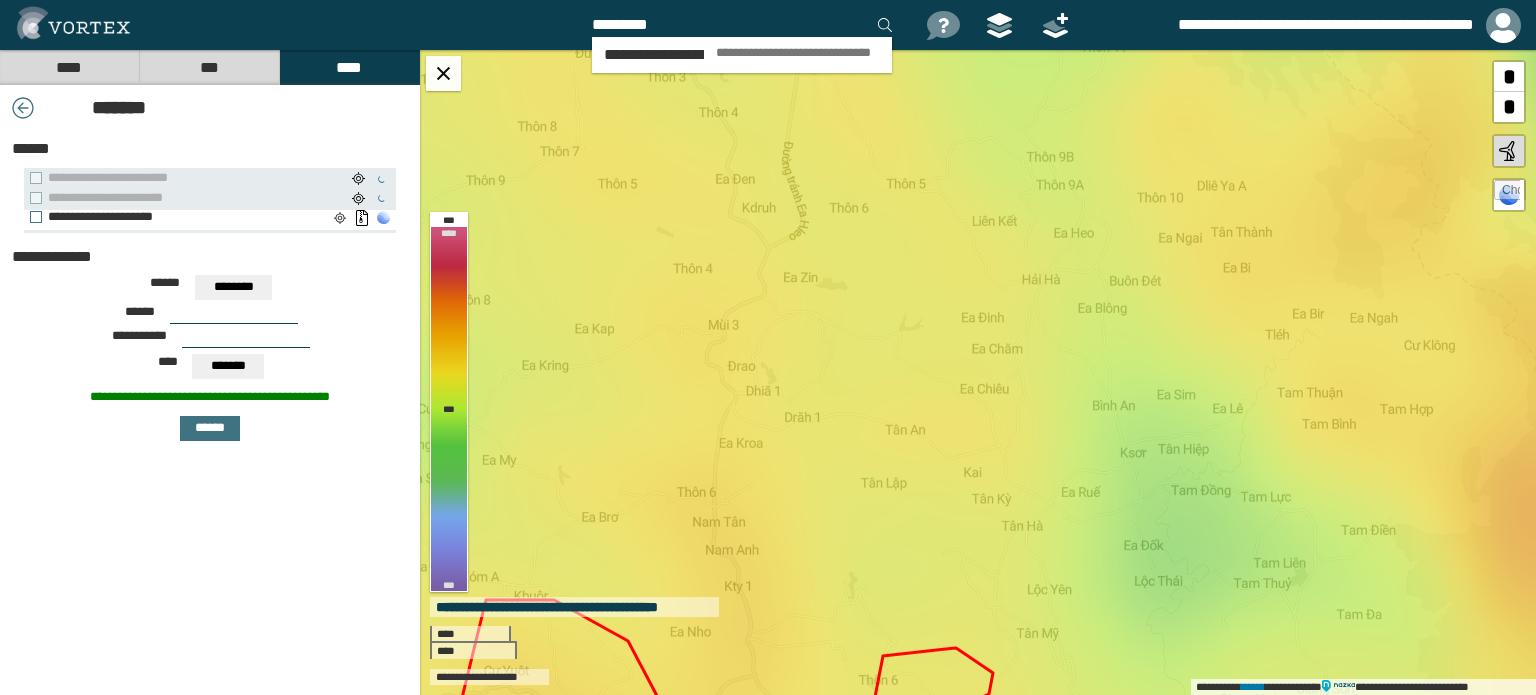 click on "**********" at bounding box center [383, 218] 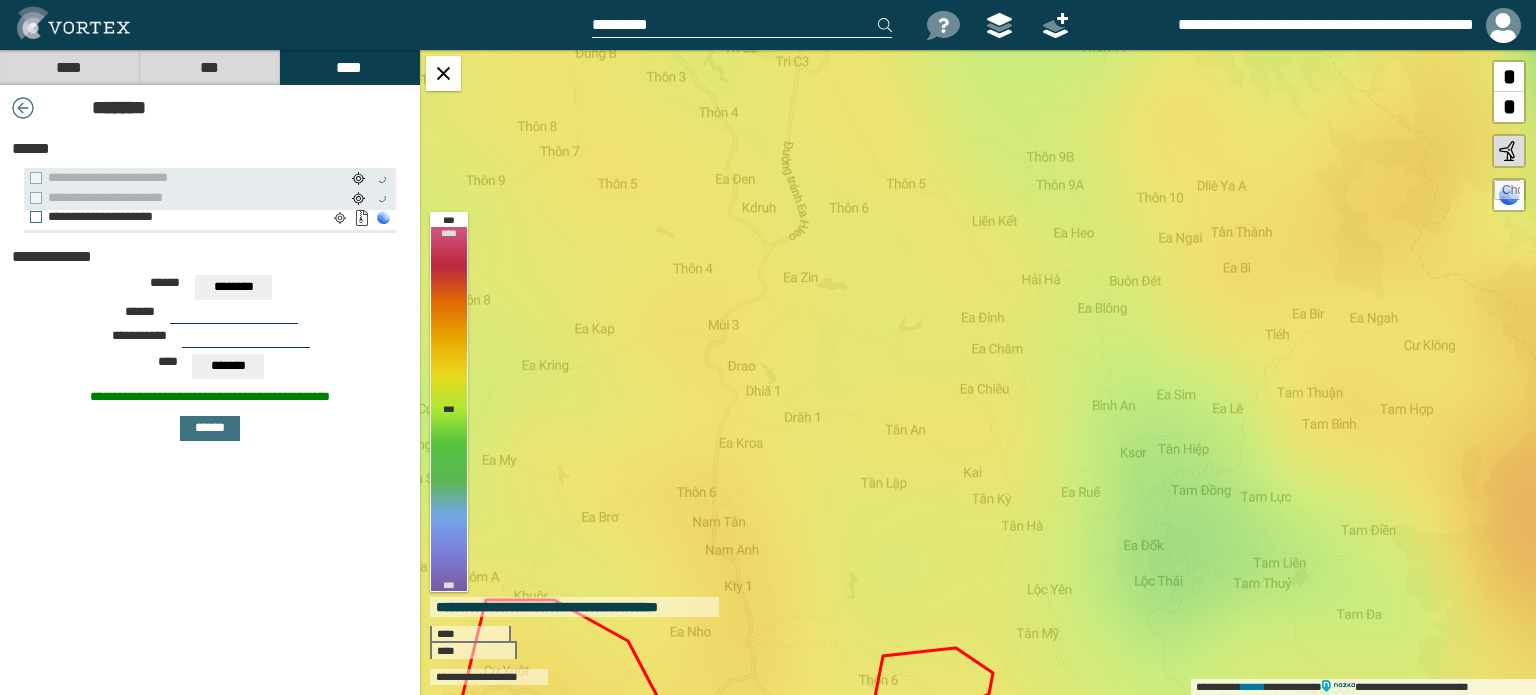click on "**********" at bounding box center (361, 218) 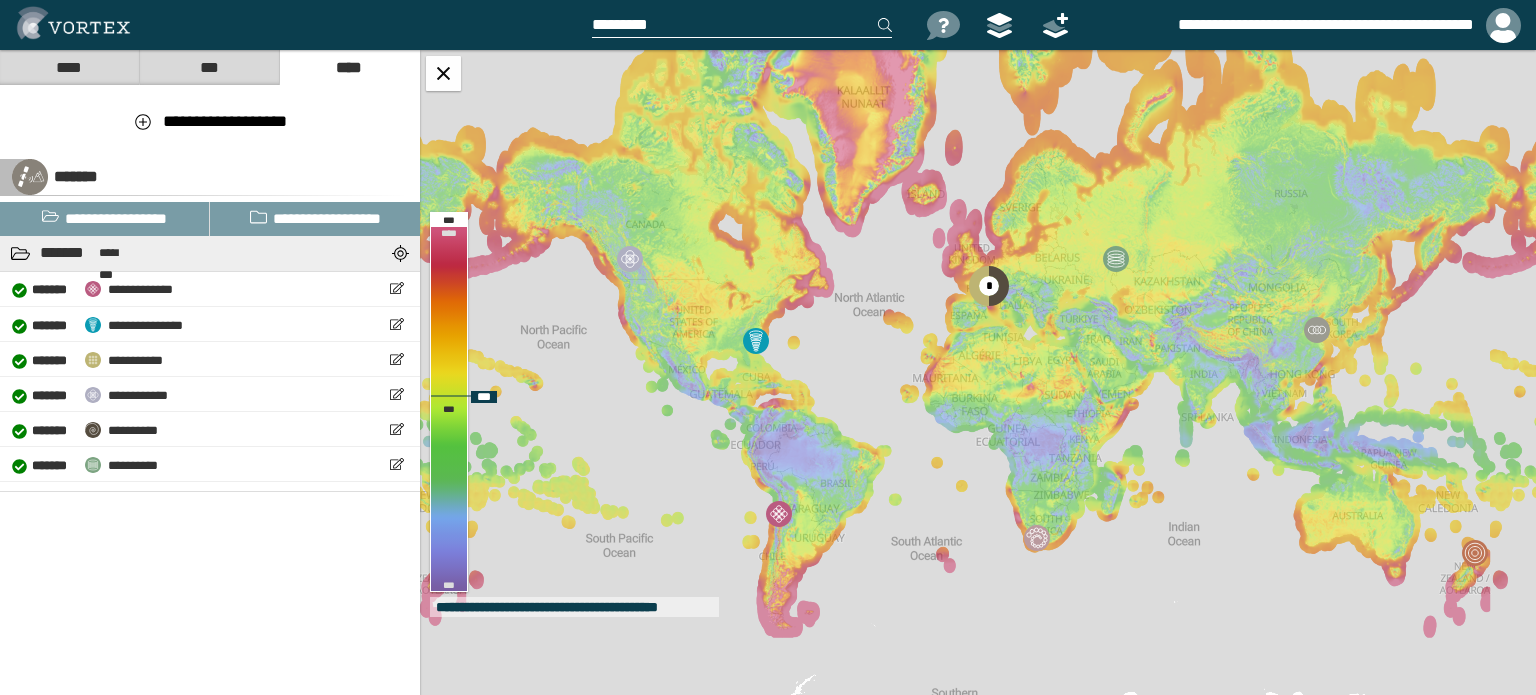 scroll, scrollTop: 0, scrollLeft: 0, axis: both 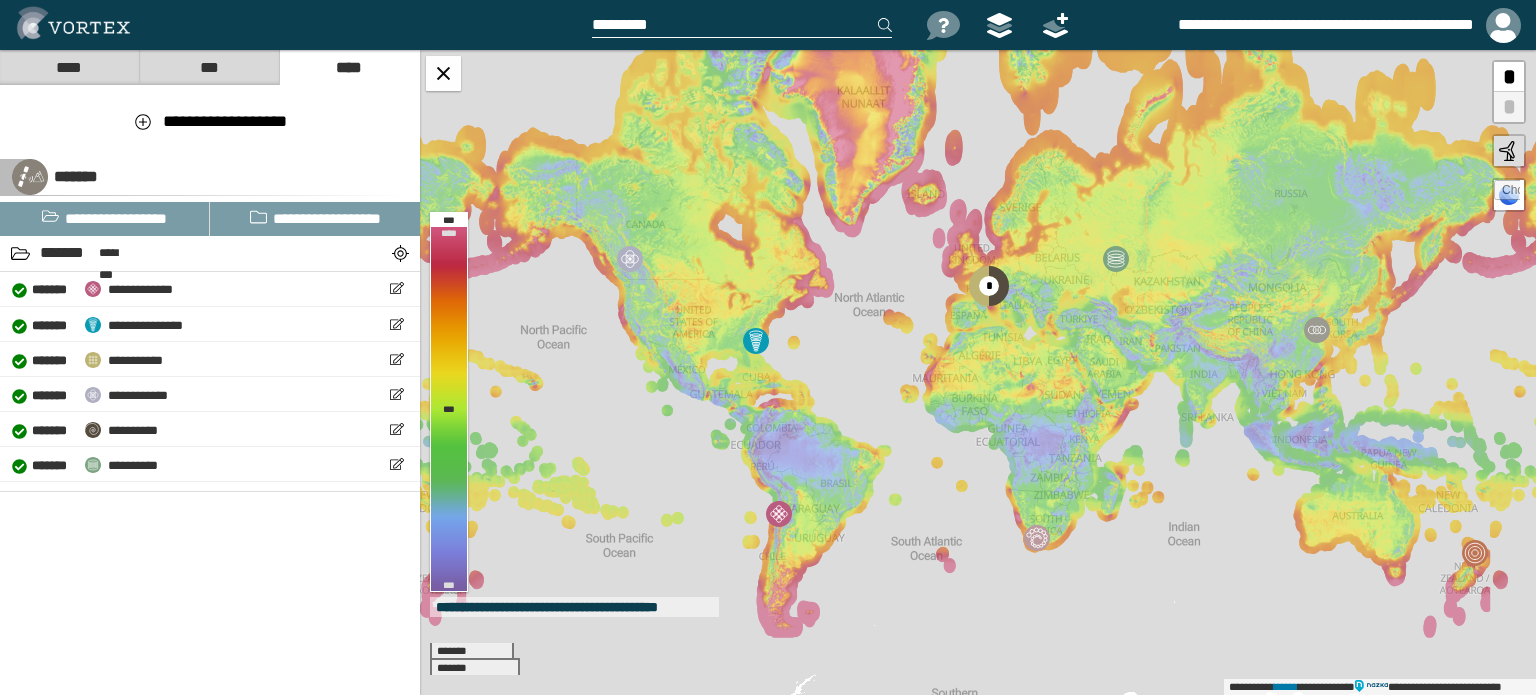 click at bounding box center (742, 25) 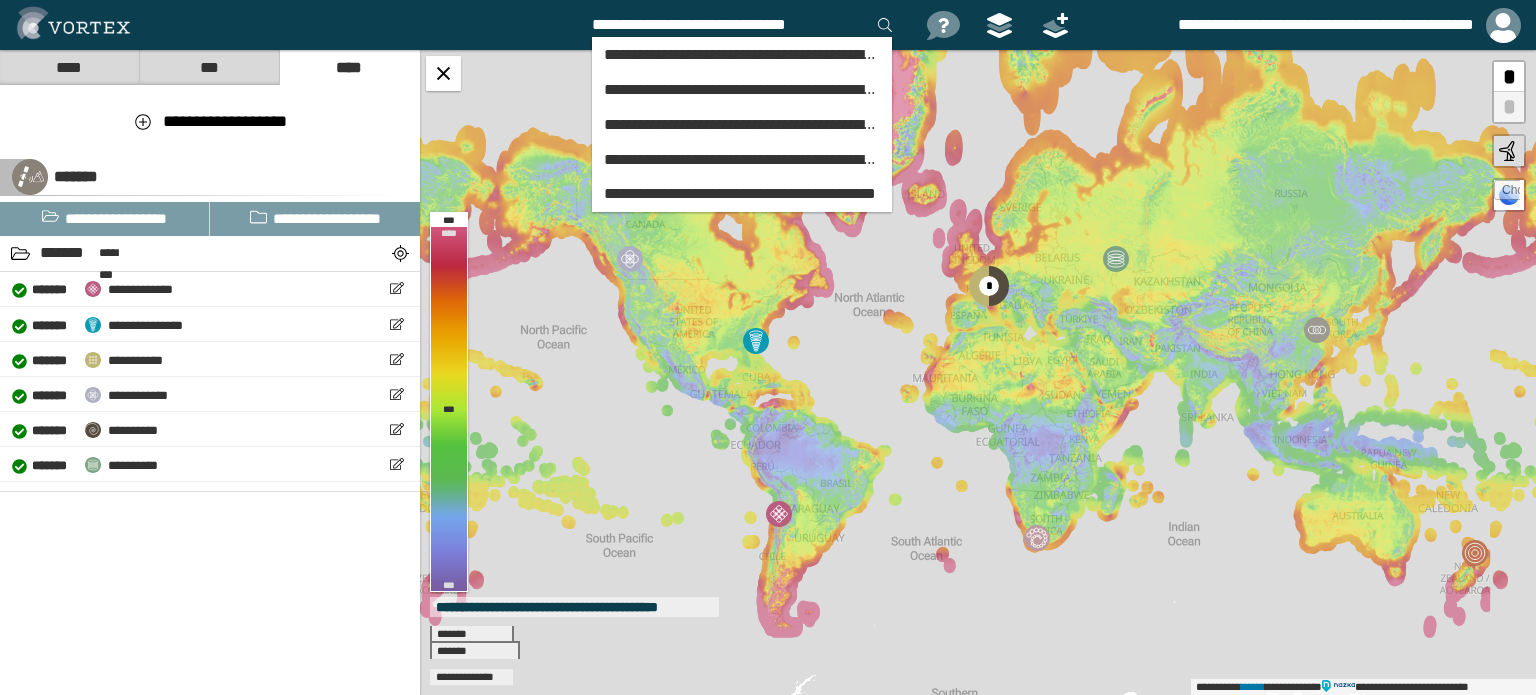drag, startPoint x: 740, startPoint y: 25, endPoint x: 508, endPoint y: 35, distance: 232.21542 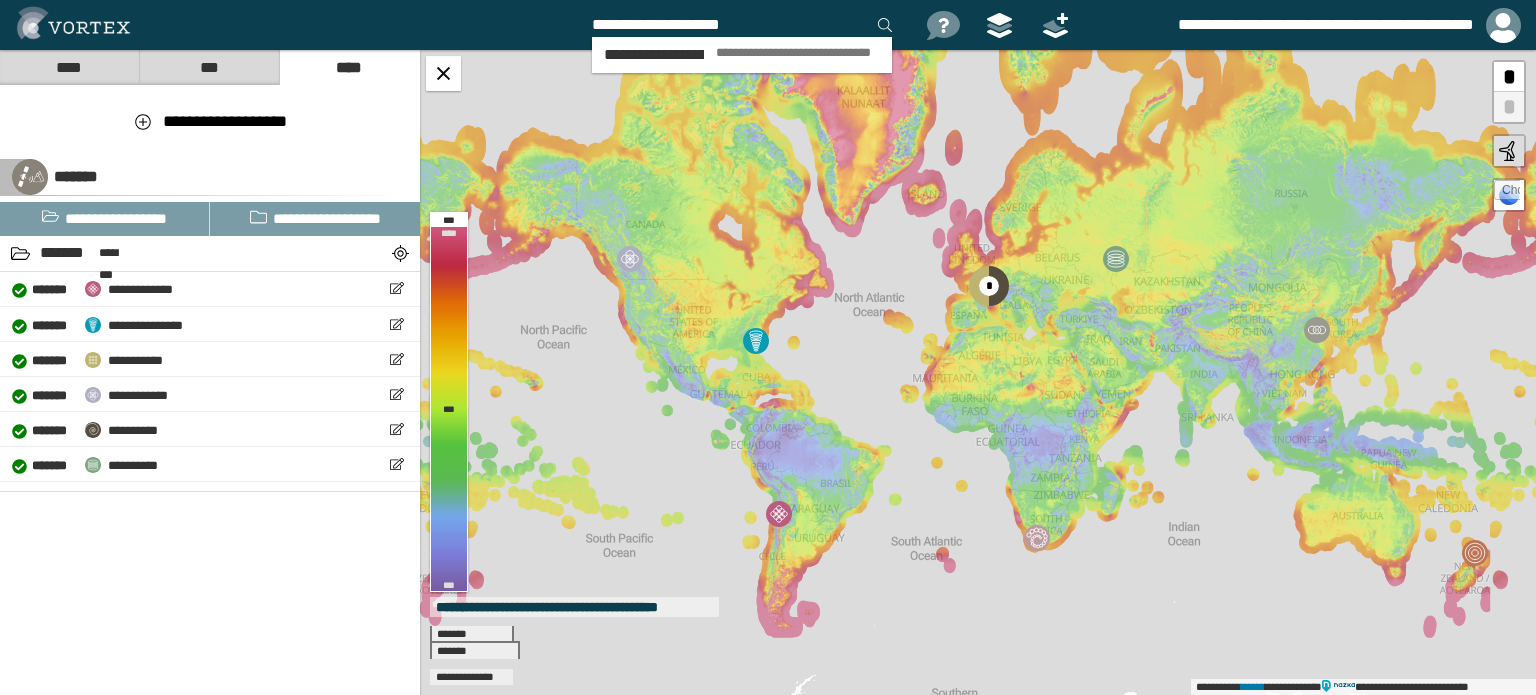 type on "**********" 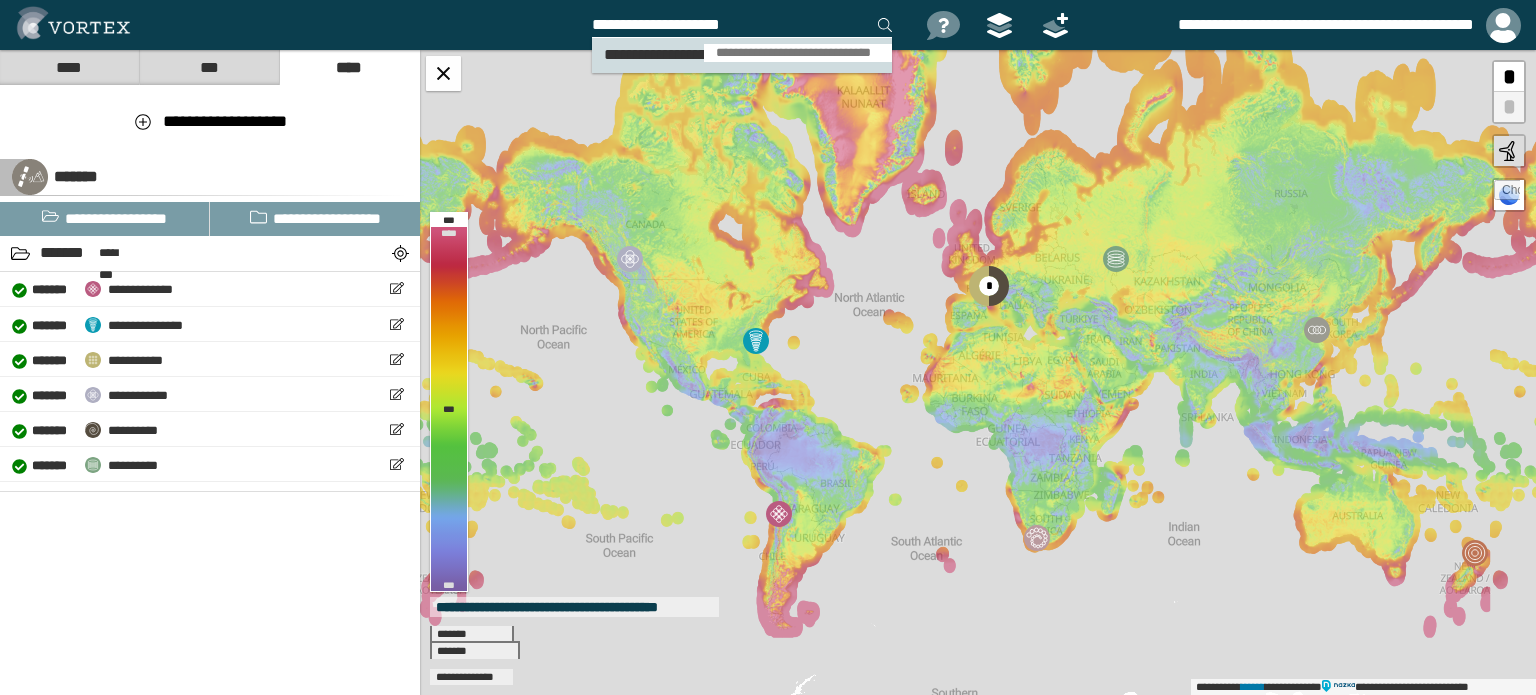 click on "**********" at bounding box center (798, 53) 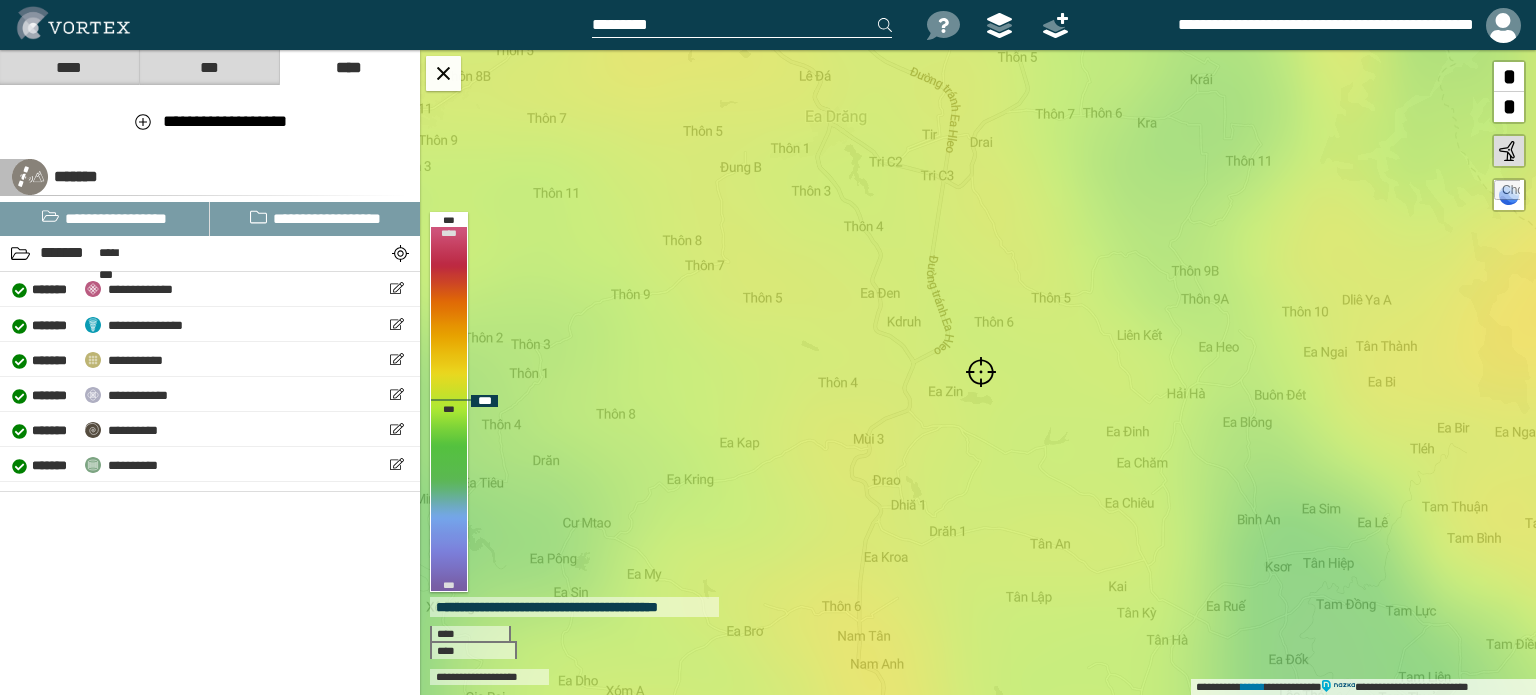 click at bounding box center (981, 372) 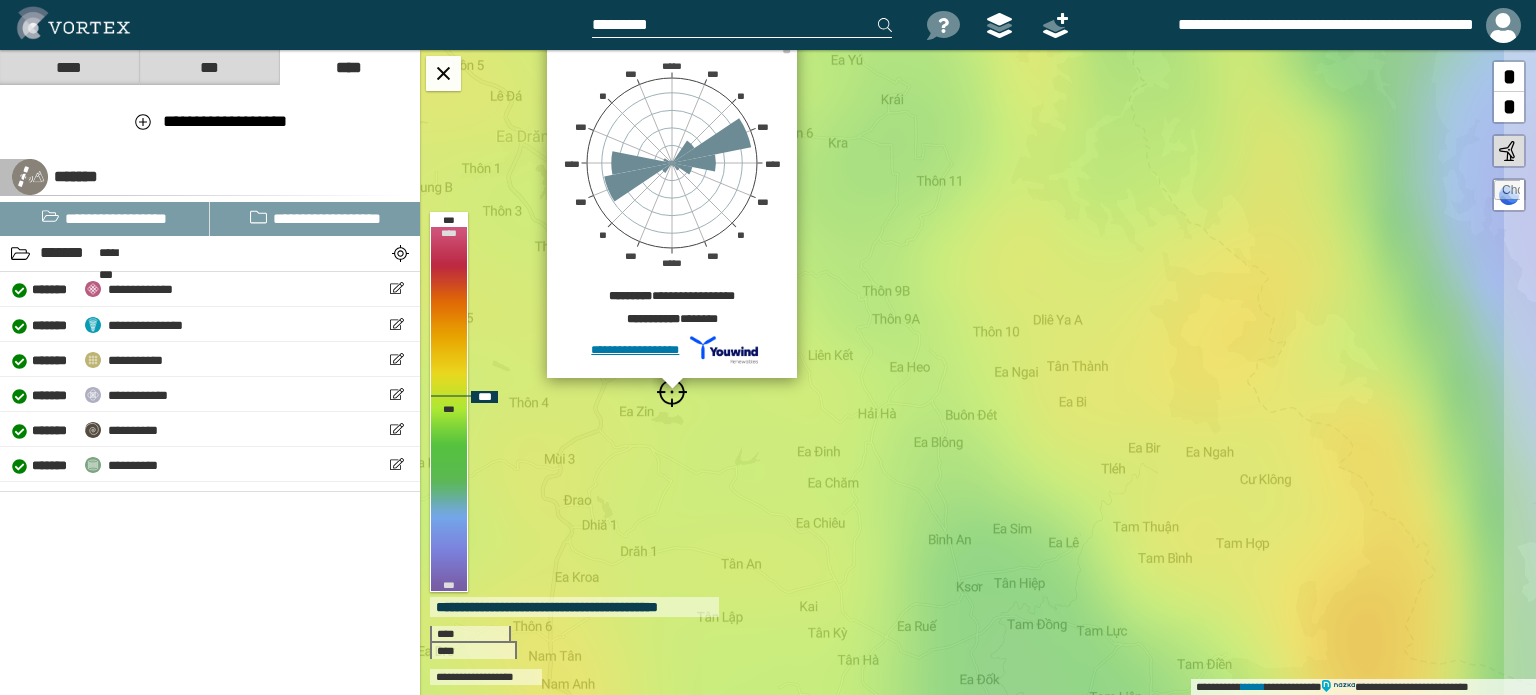 drag, startPoint x: 893, startPoint y: 428, endPoint x: 584, endPoint y: 411, distance: 309.4673 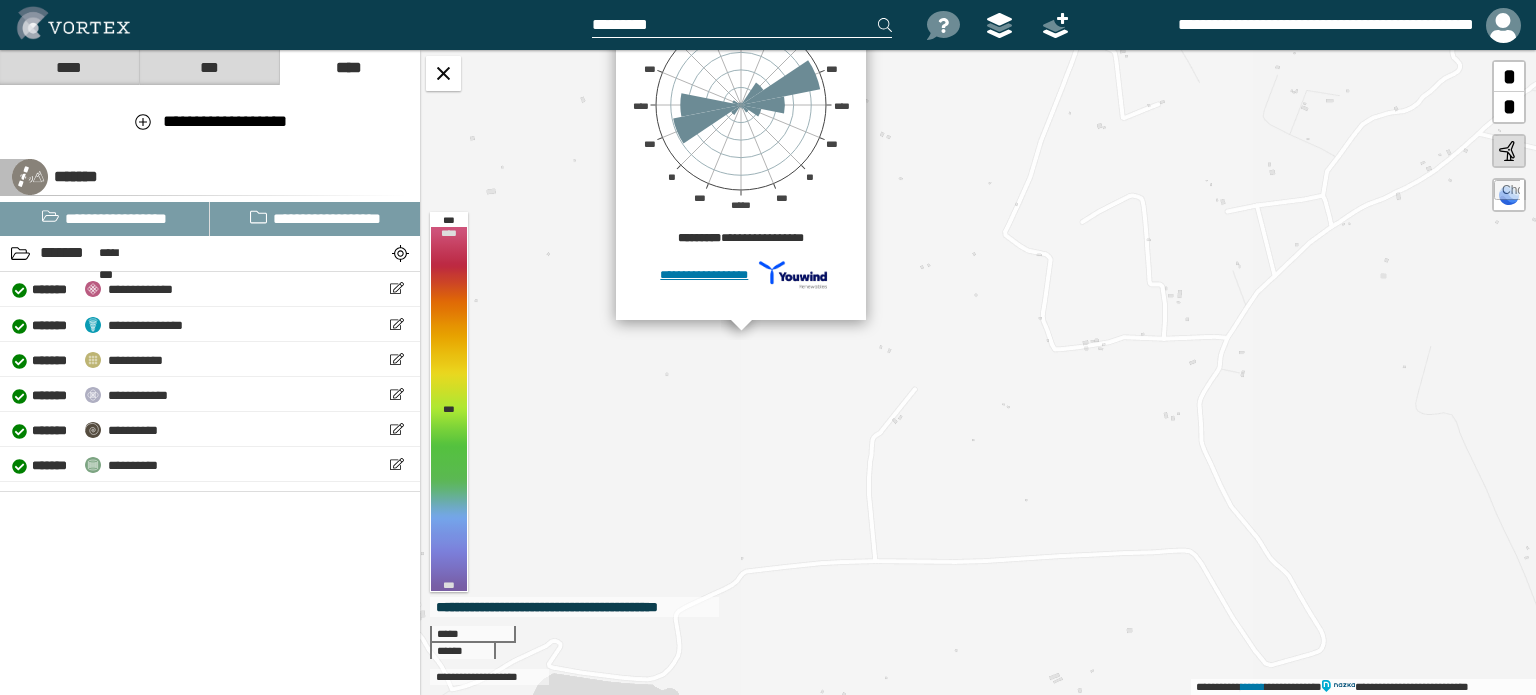 click at bounding box center (742, 25) 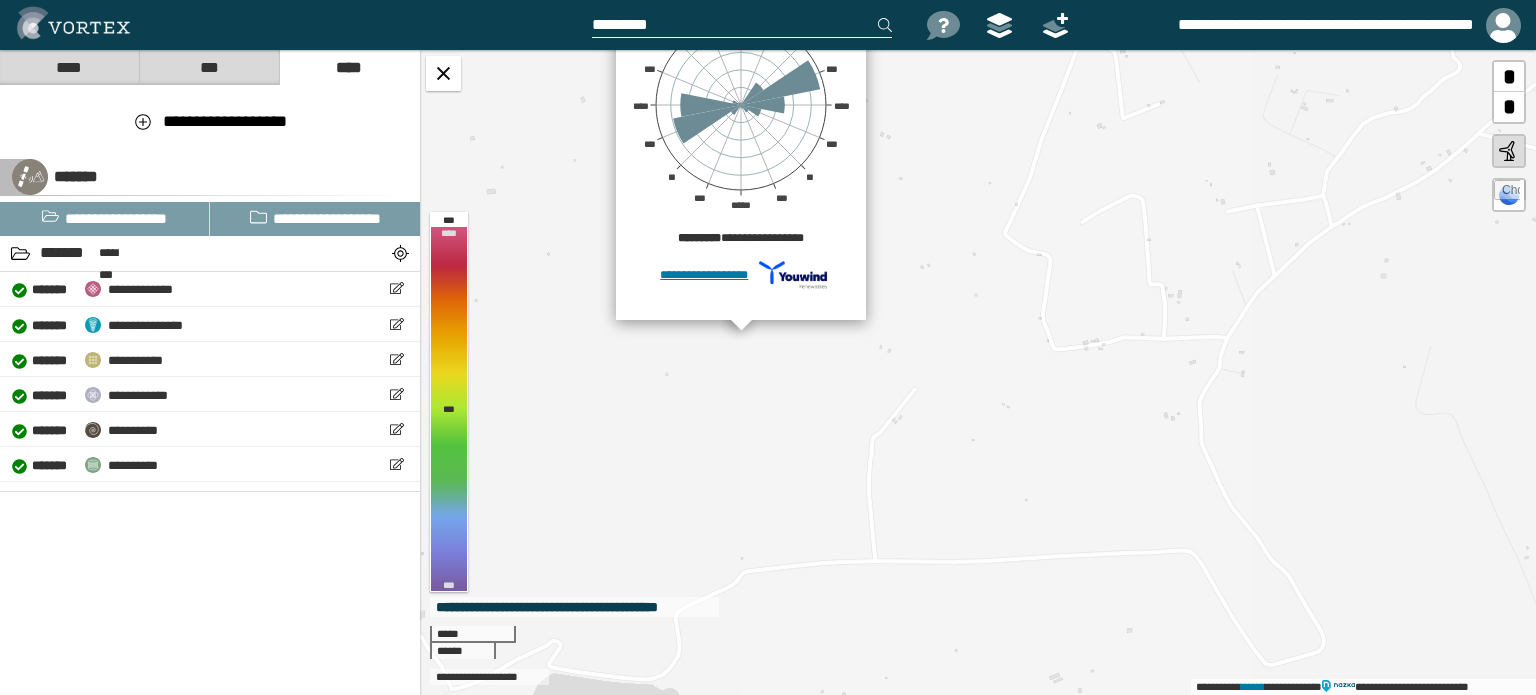 paste on "**********" 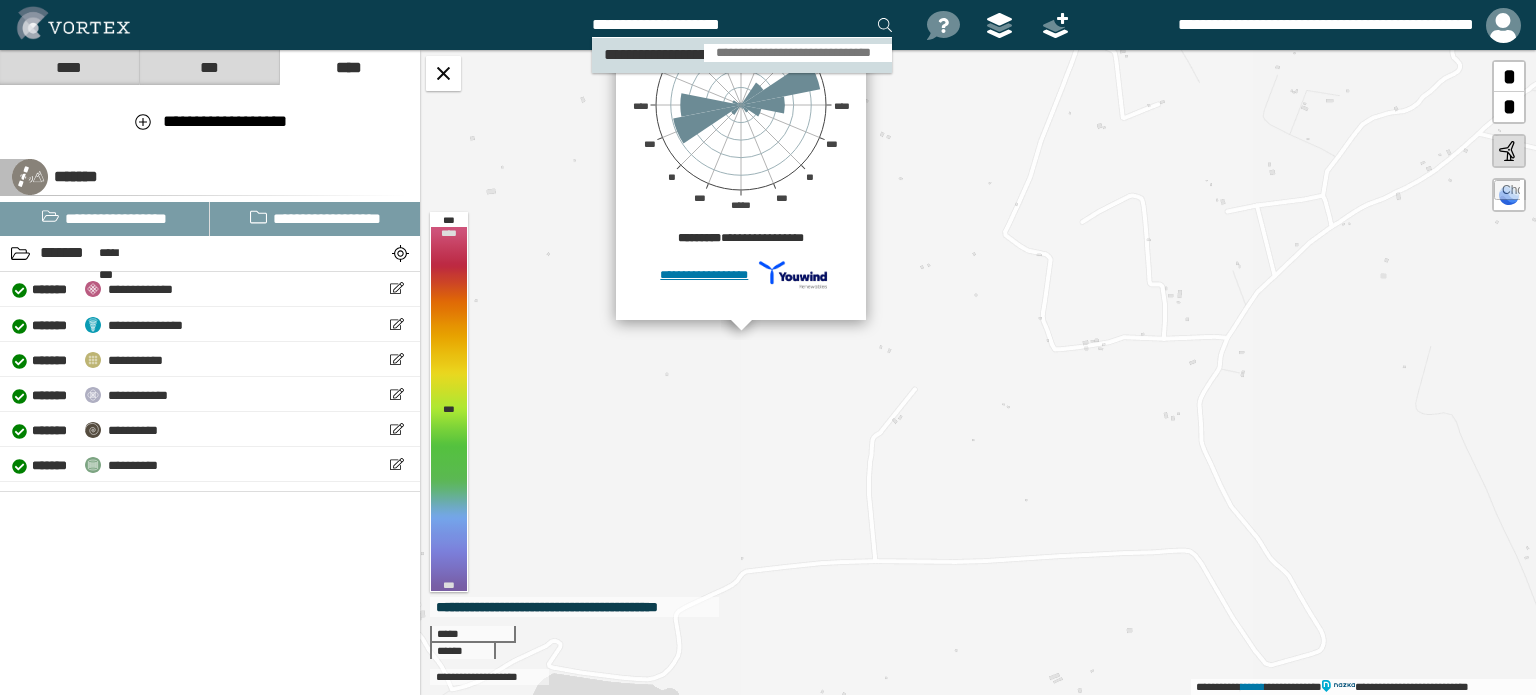 type on "**********" 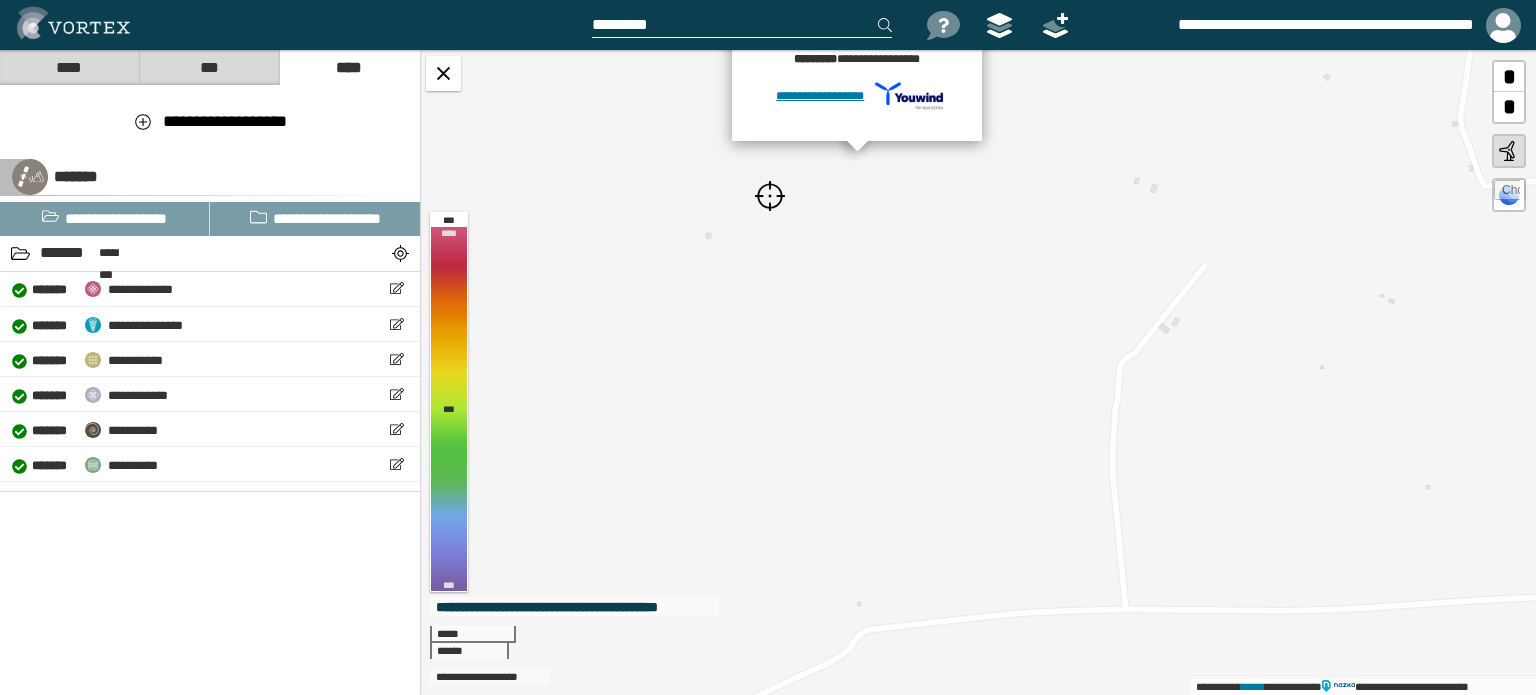 click at bounding box center (770, 196) 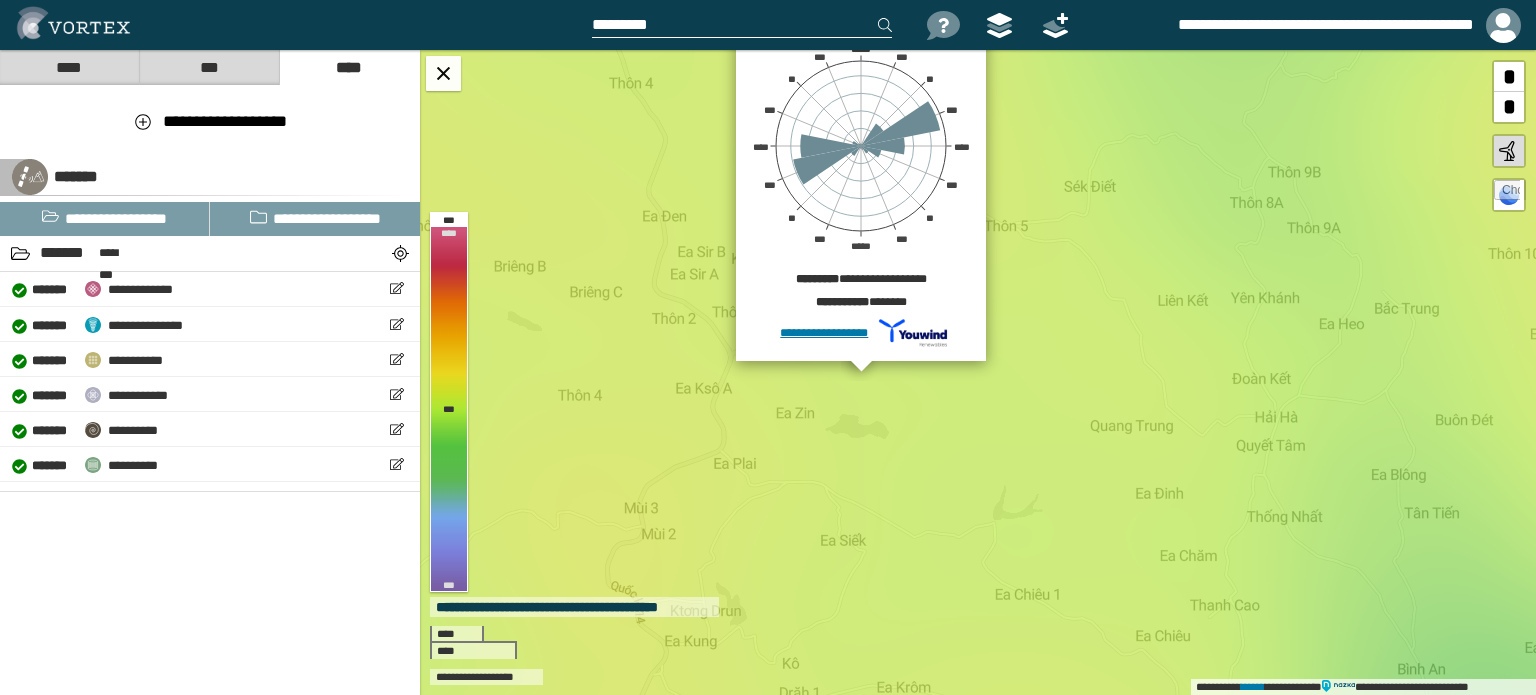 click at bounding box center (742, 25) 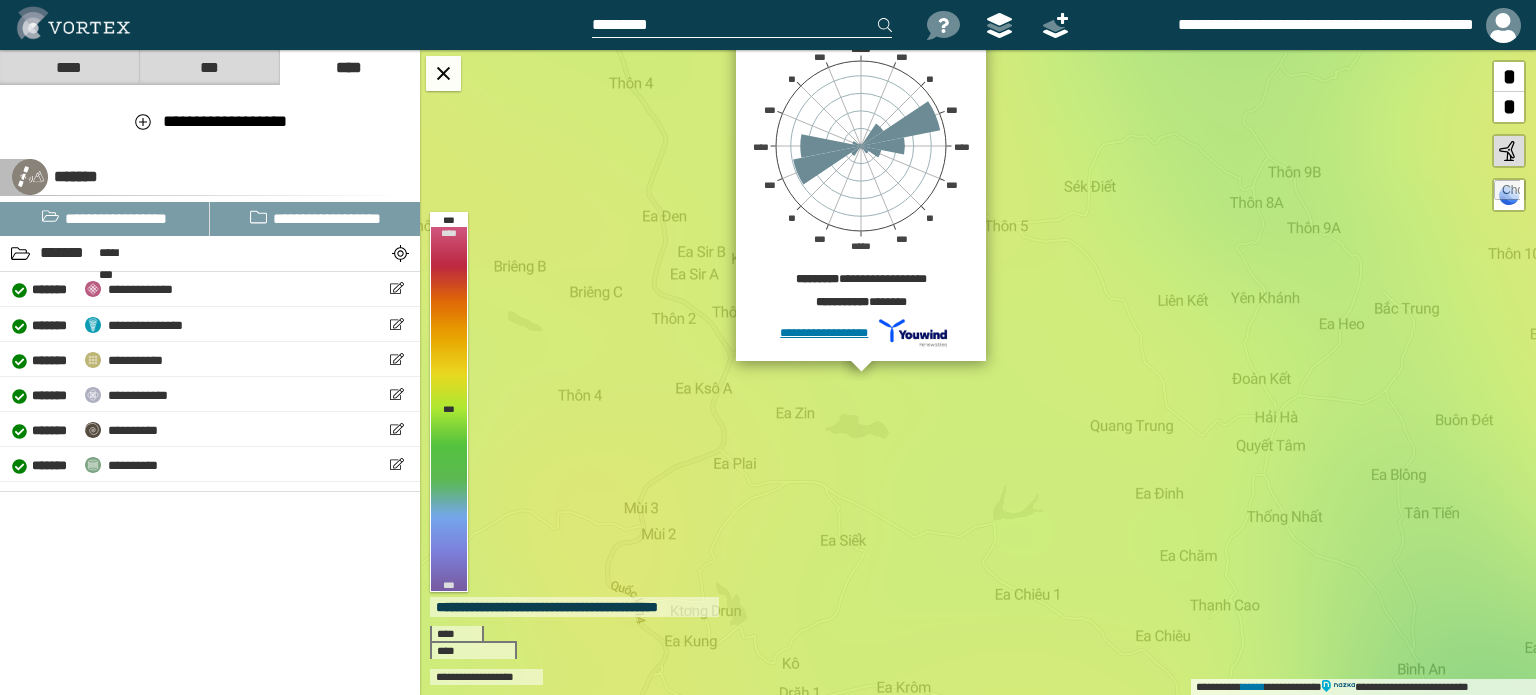 paste on "**********" 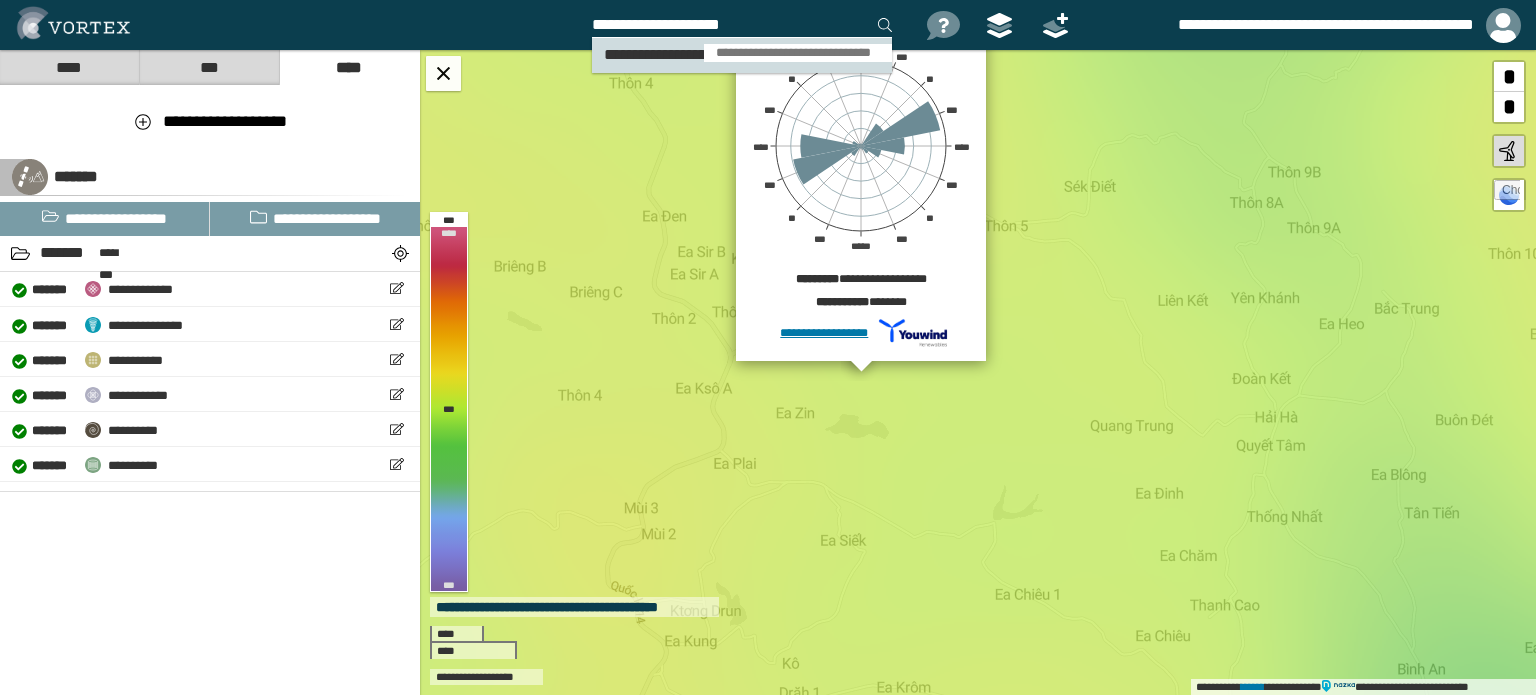 type on "**********" 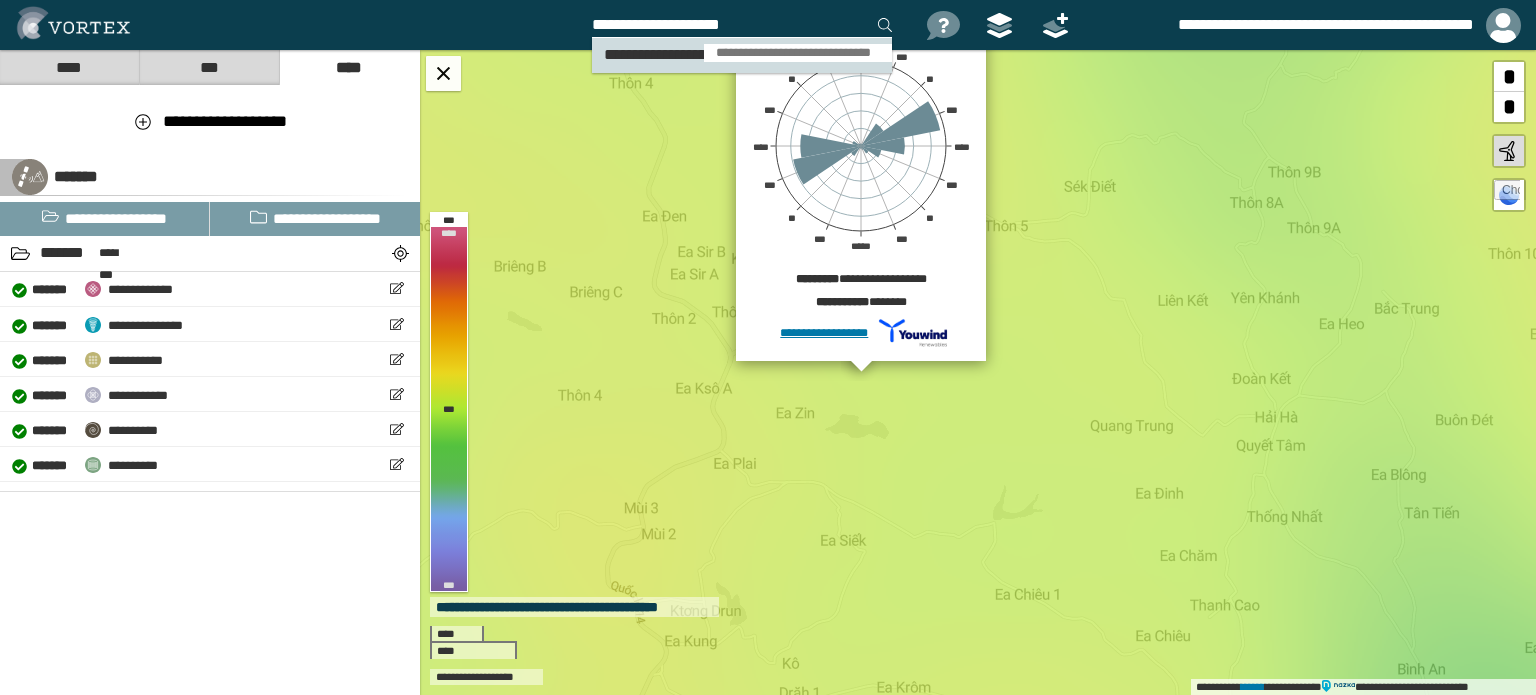 click on "**********" at bounding box center (798, 53) 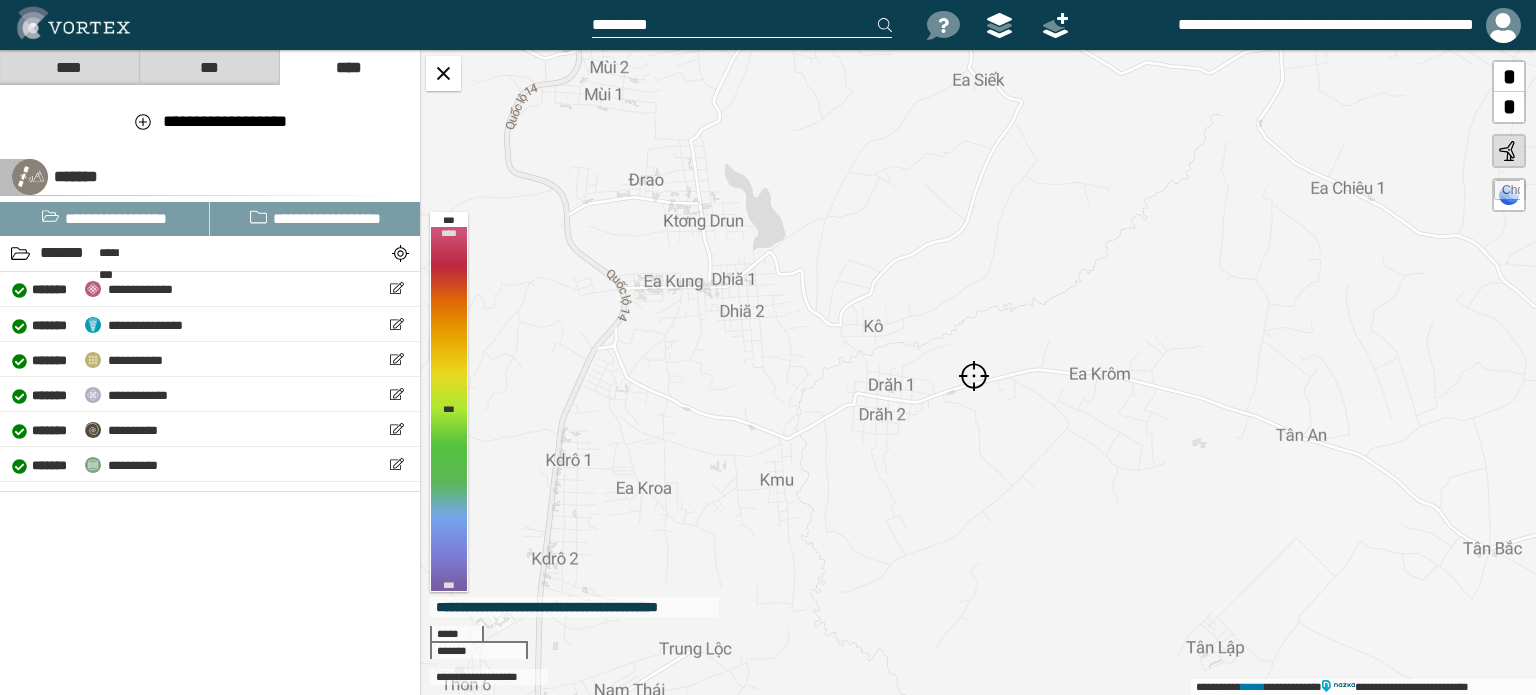 click at bounding box center [974, 376] 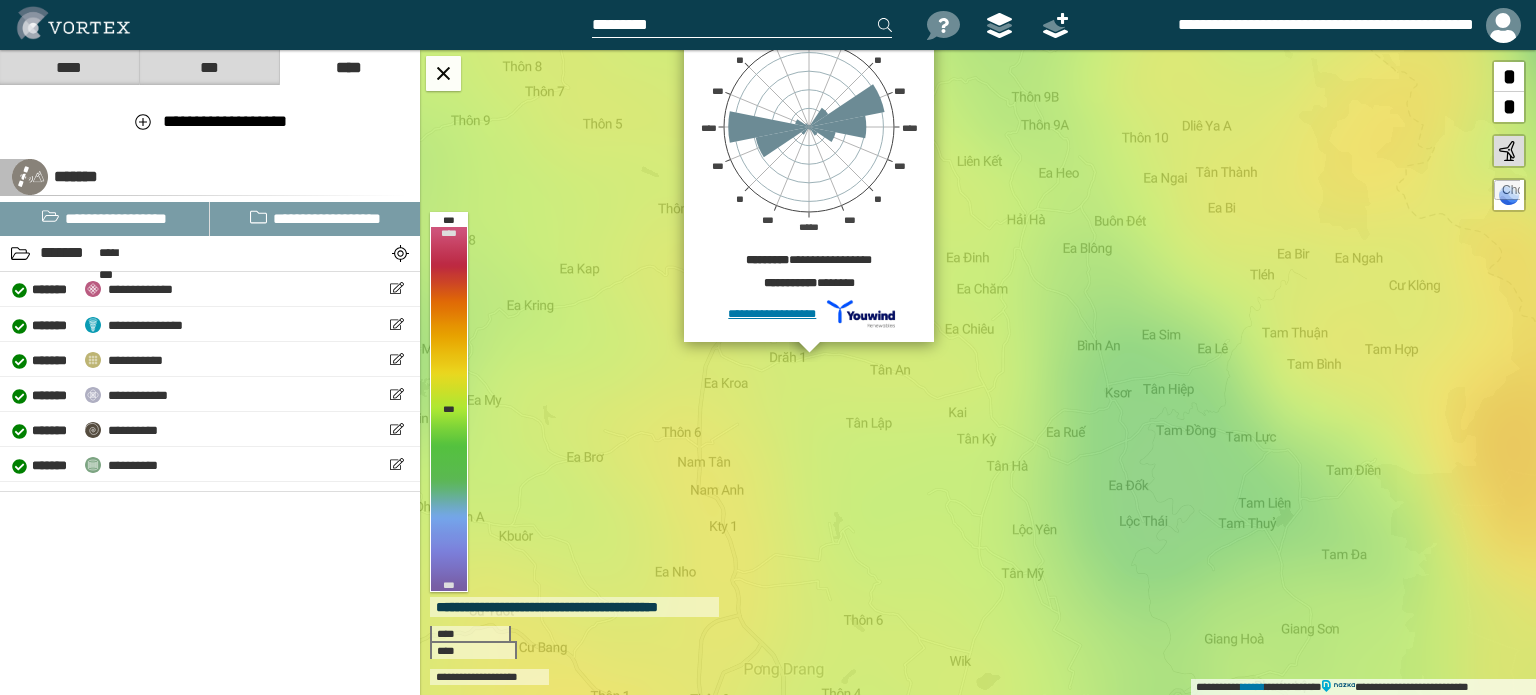 click at bounding box center [742, 25] 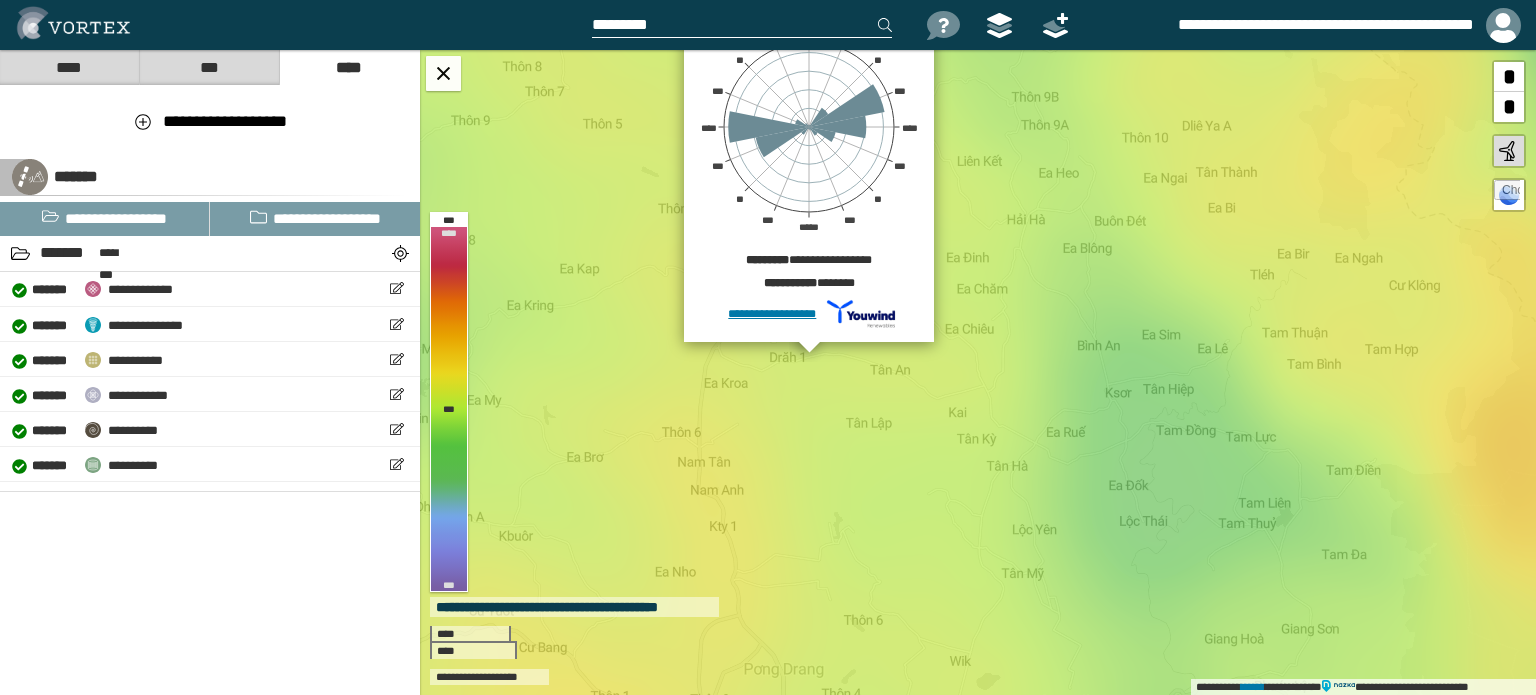paste on "**********" 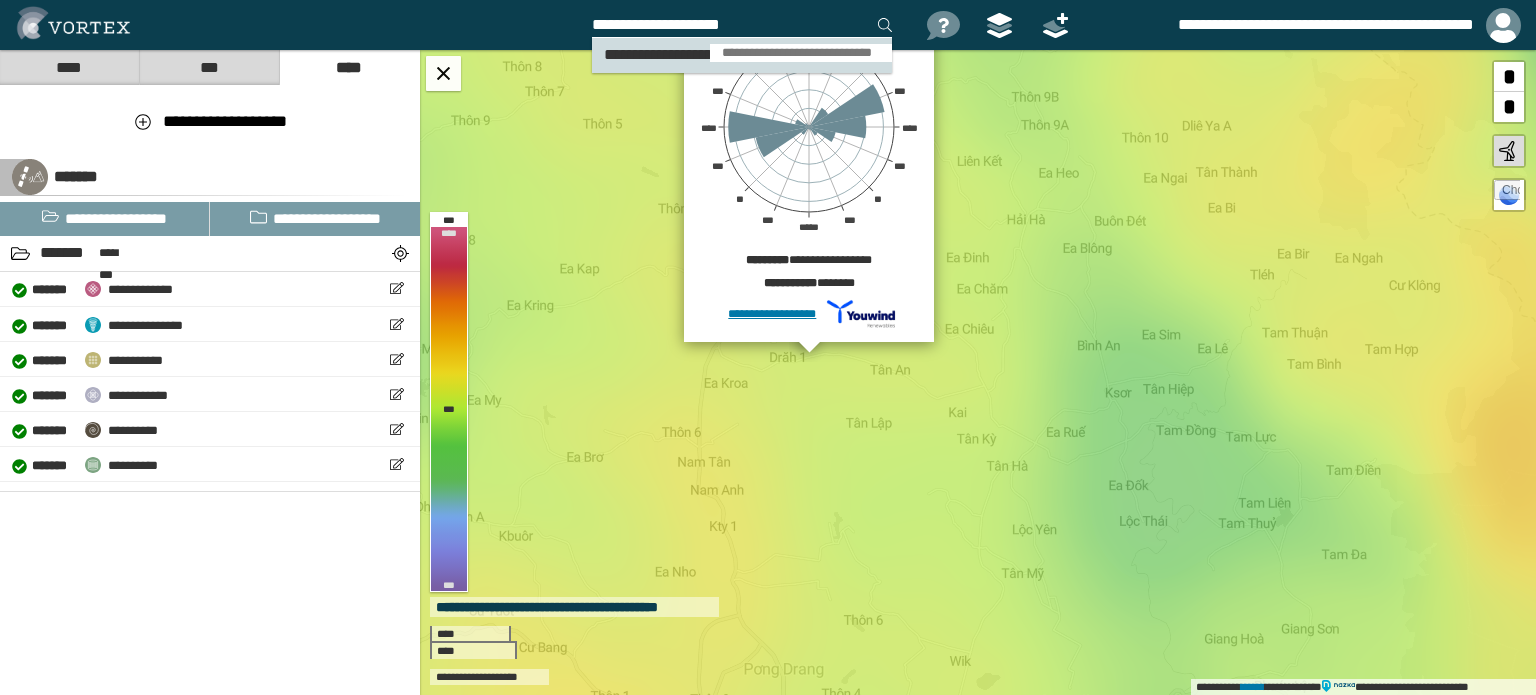 type on "**********" 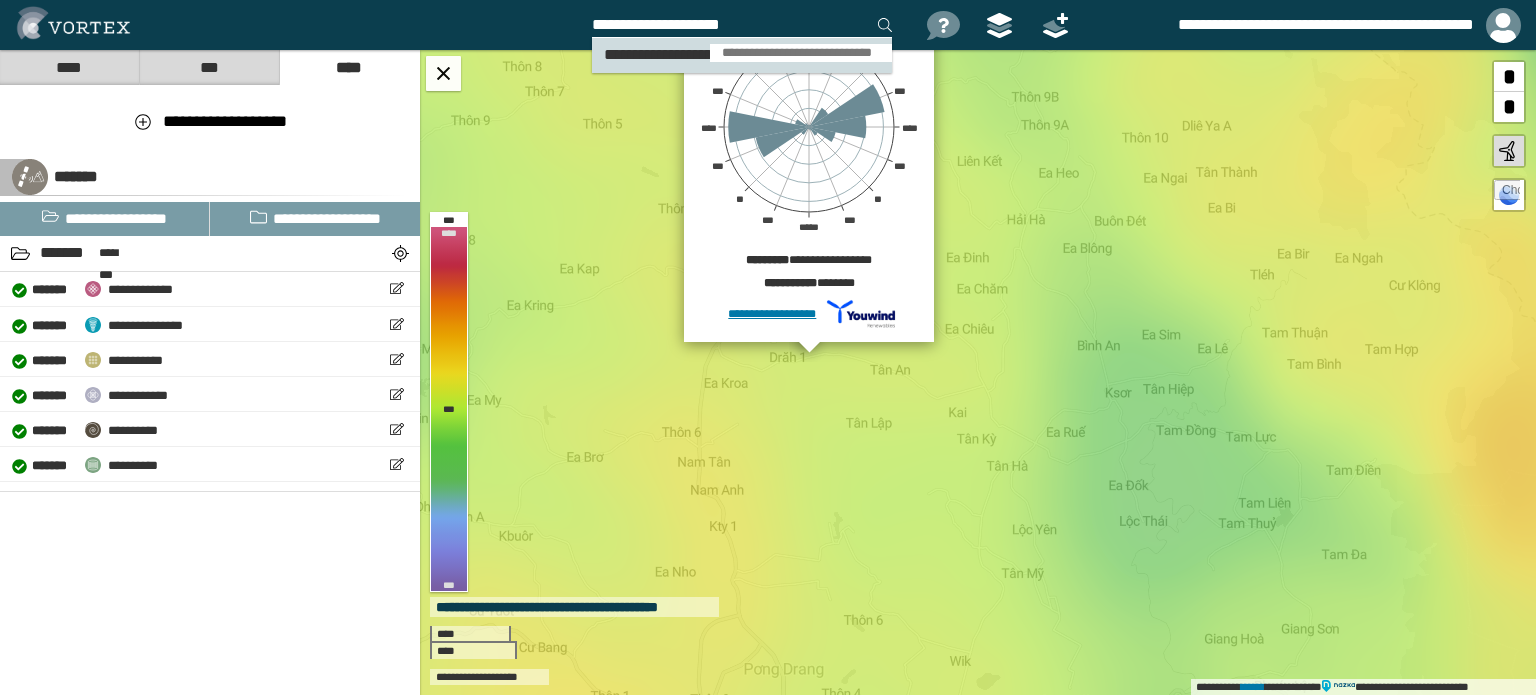 type 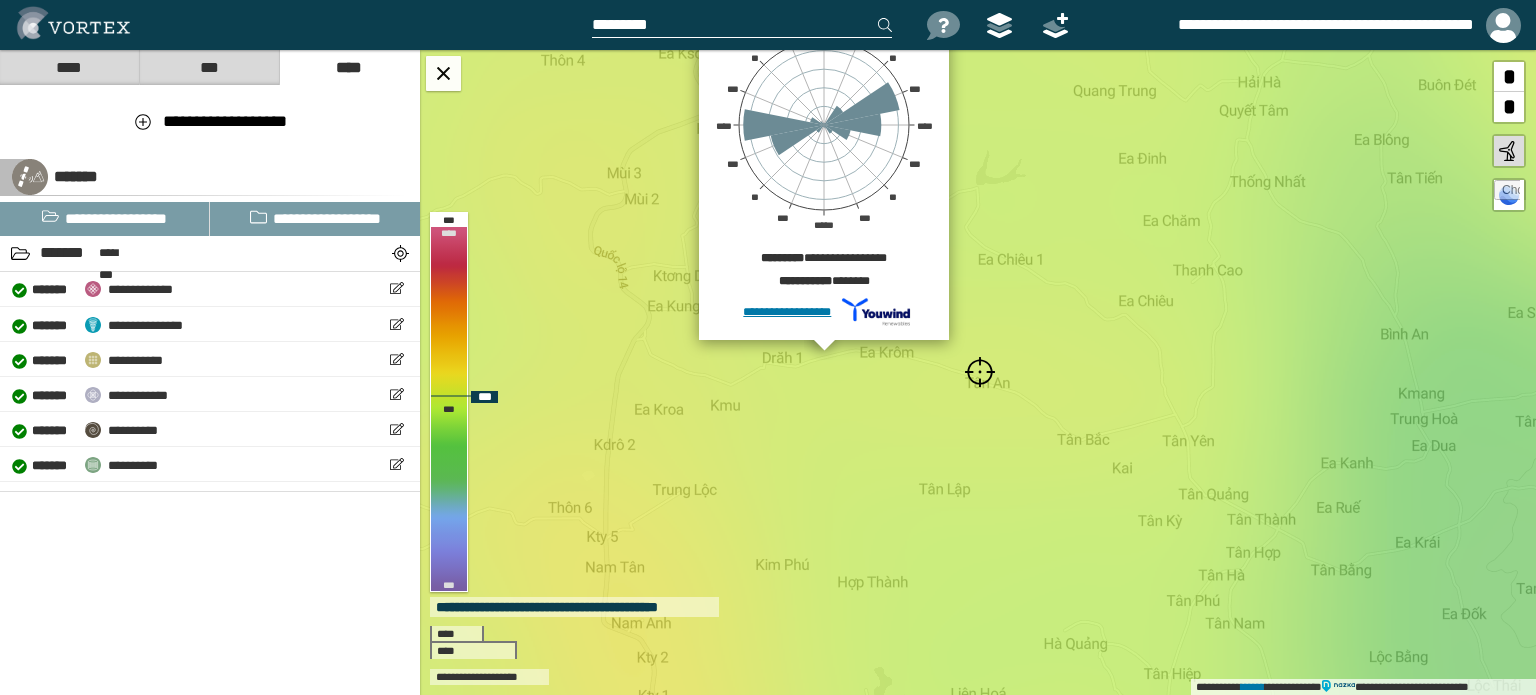 click at bounding box center (980, 372) 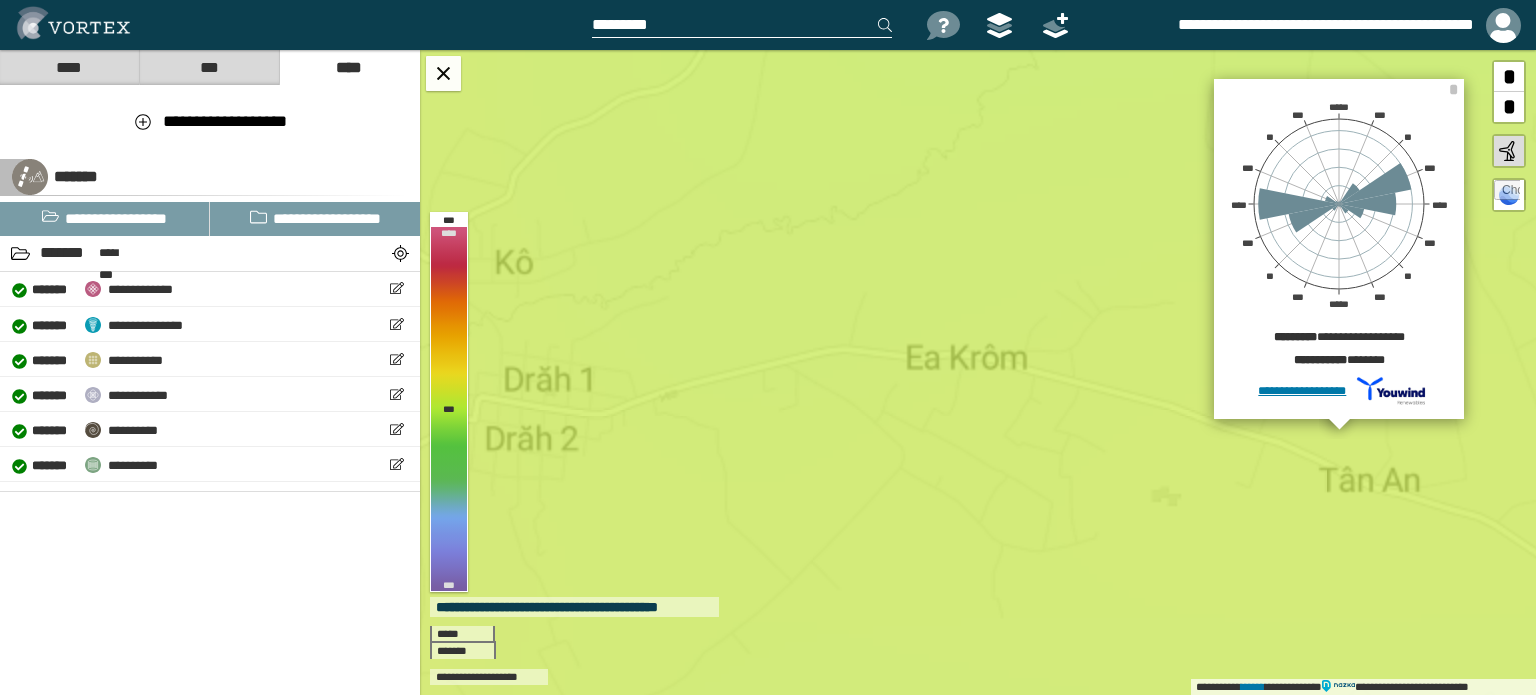 click on "**********" at bounding box center (978, 372) 